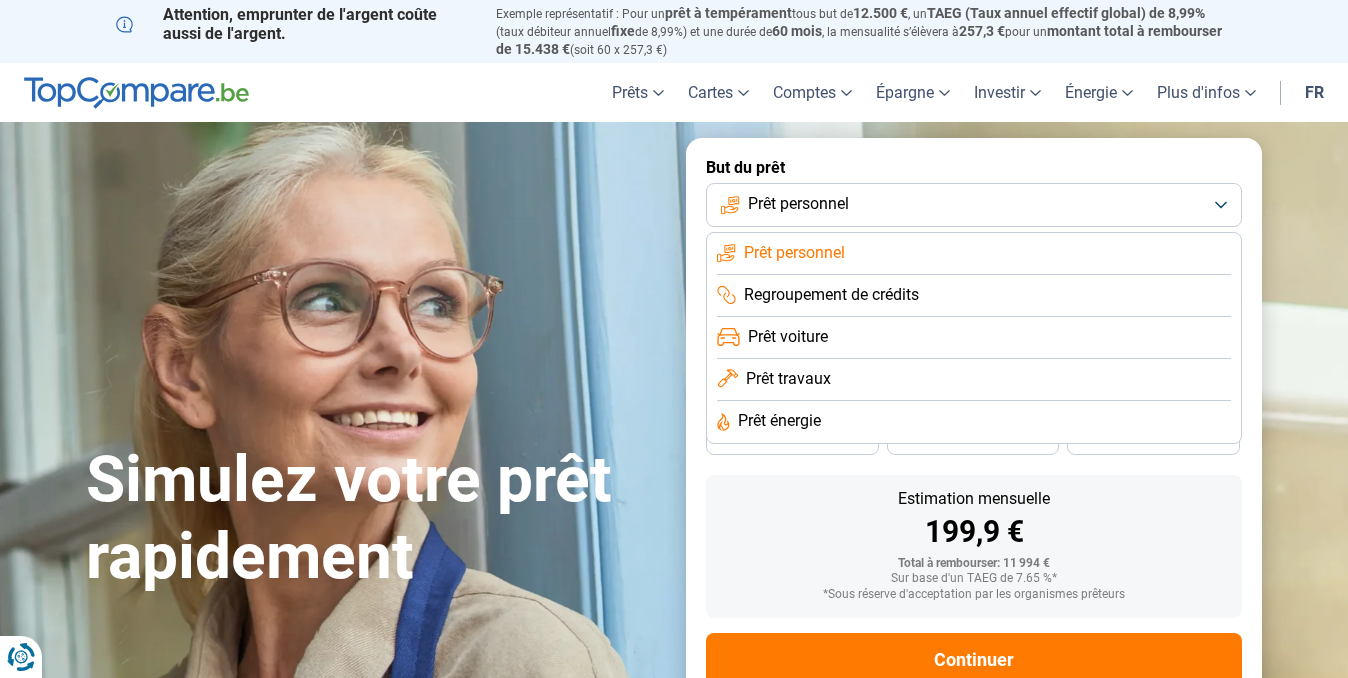 scroll, scrollTop: 0, scrollLeft: 0, axis: both 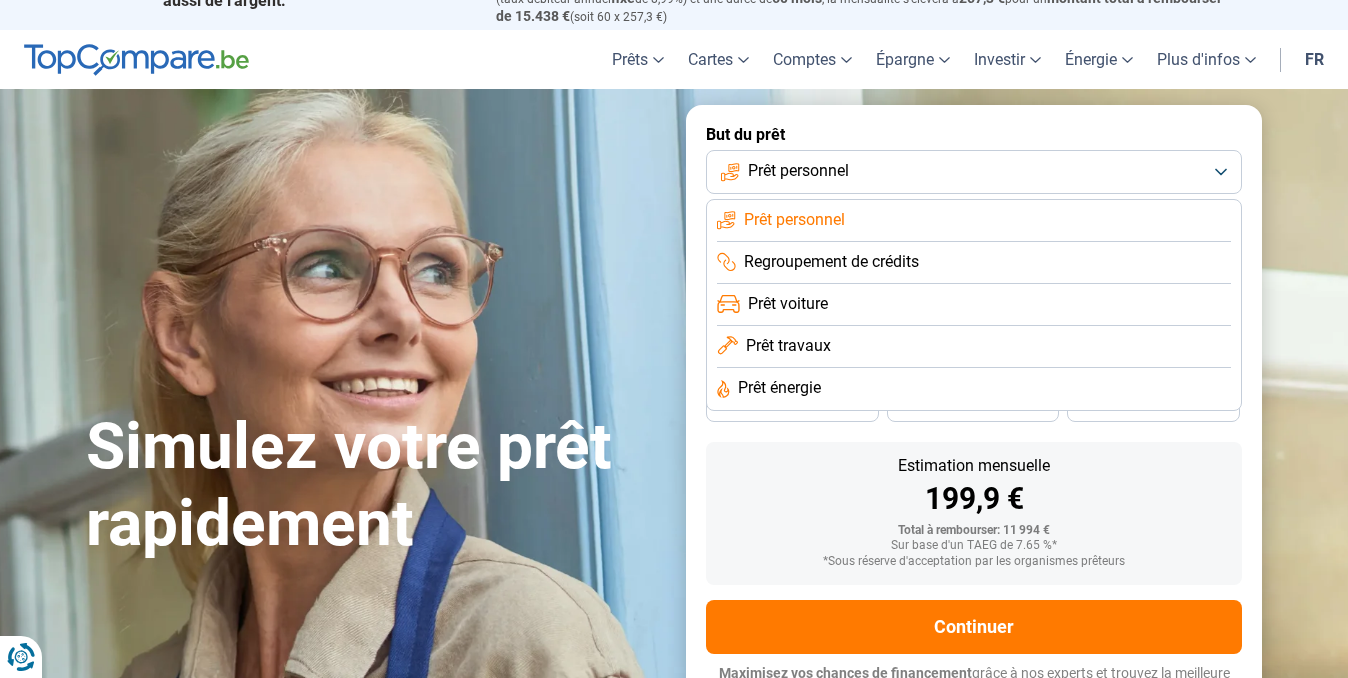 click on "Prêt personnel" 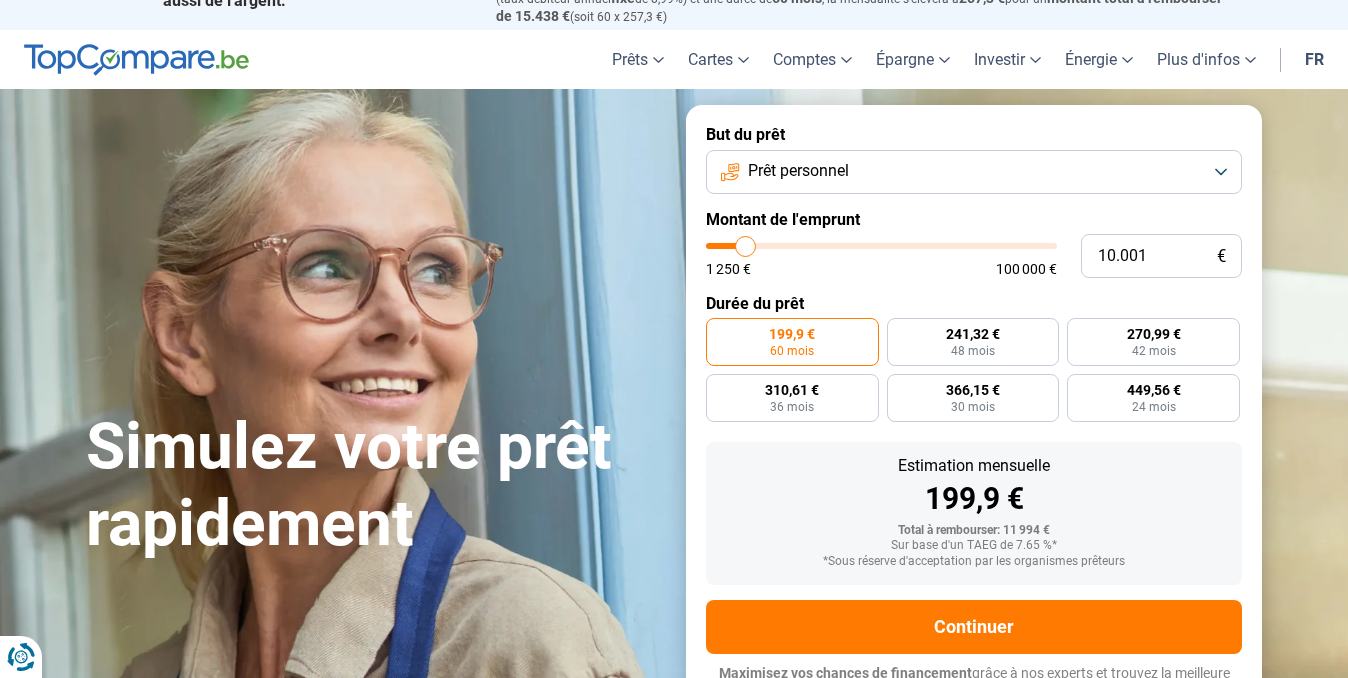 type on "8.750" 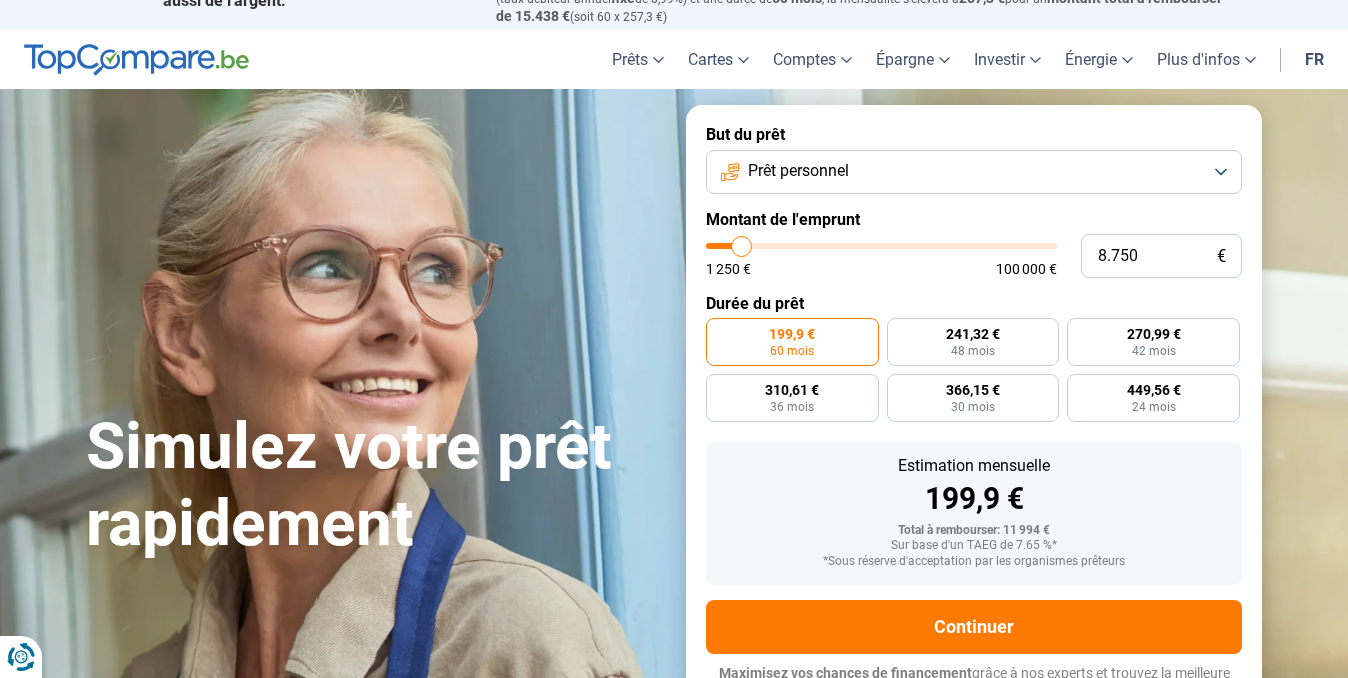 type on "9.000" 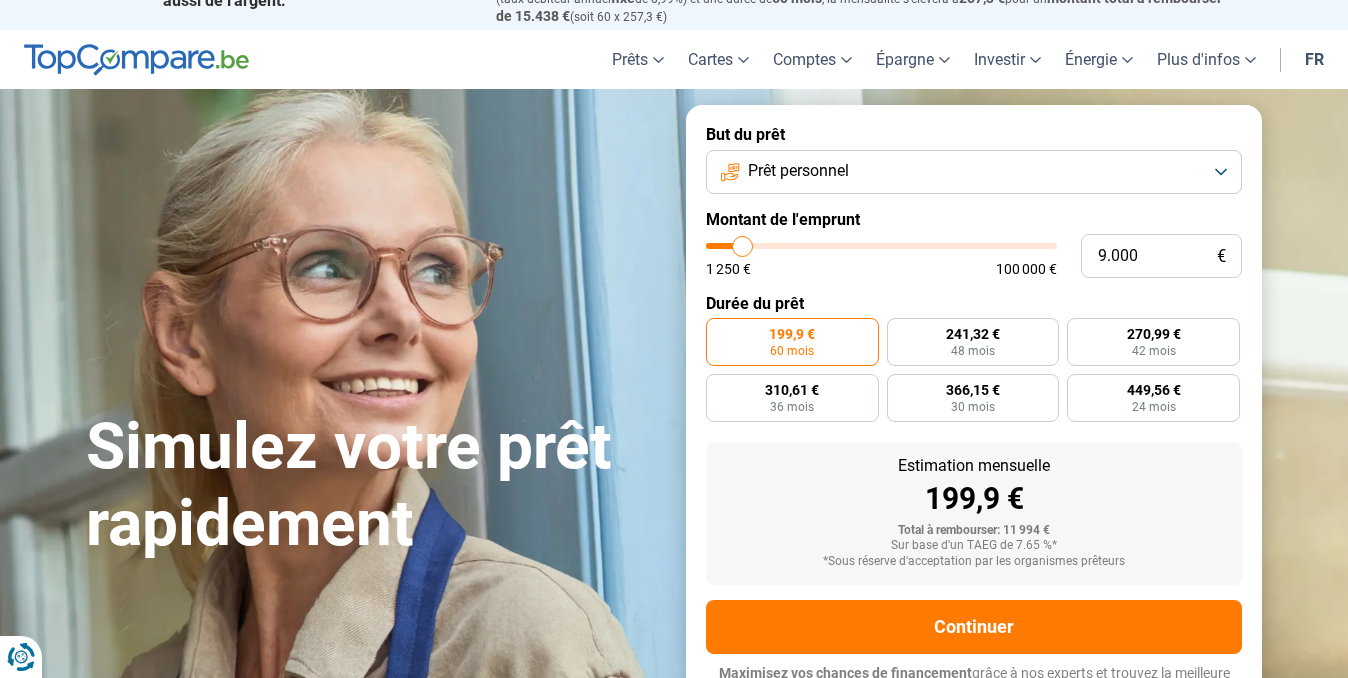 type on "10.250" 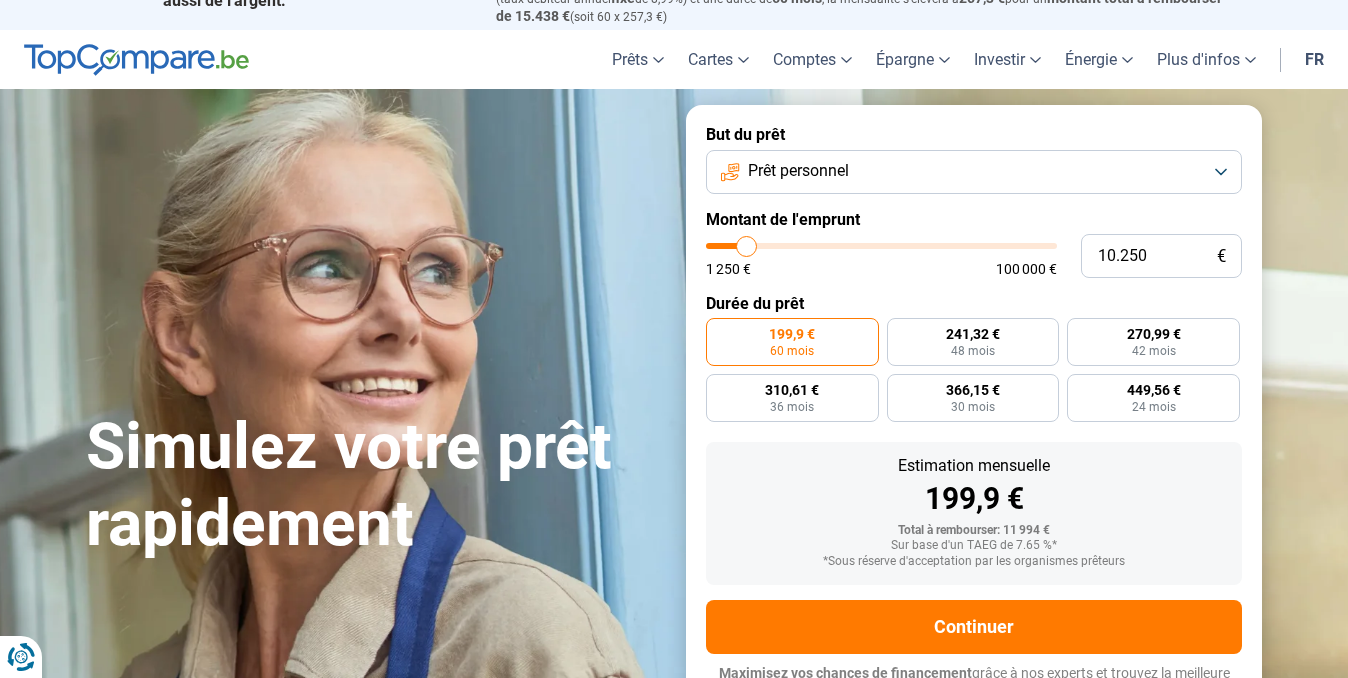type on "11.250" 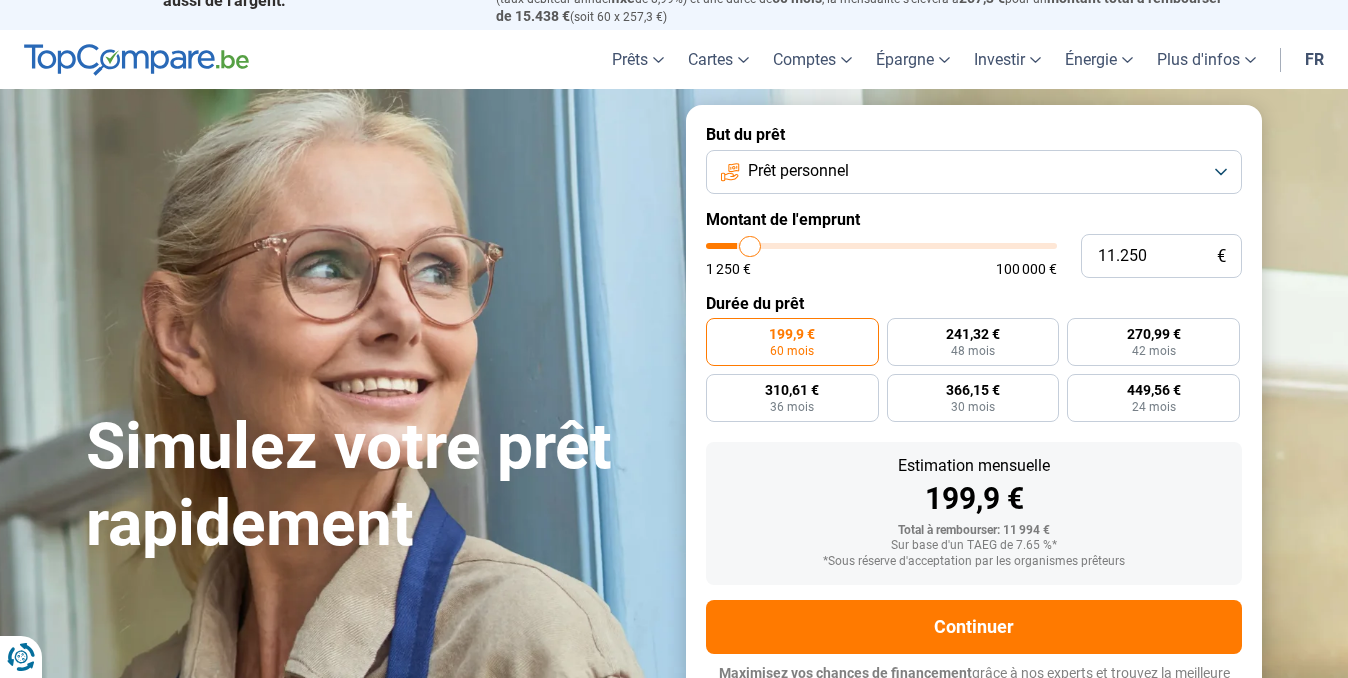 type on "12.750" 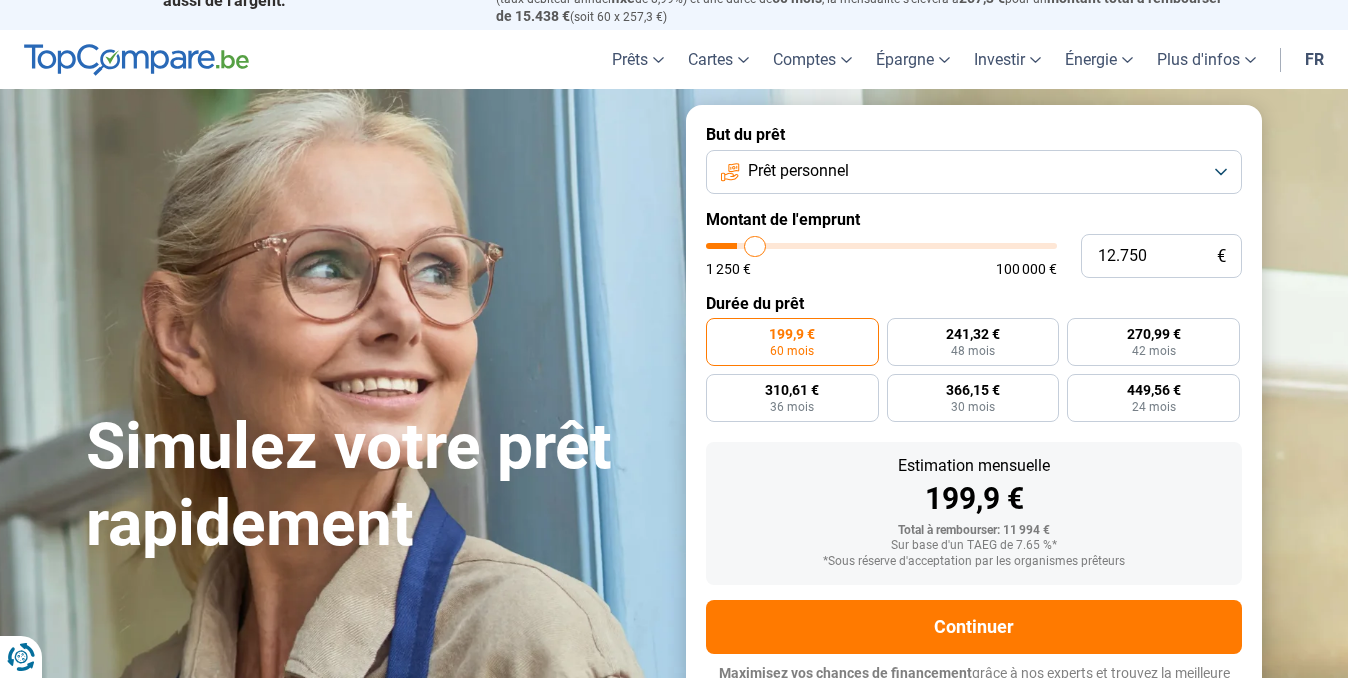 type on "14.000" 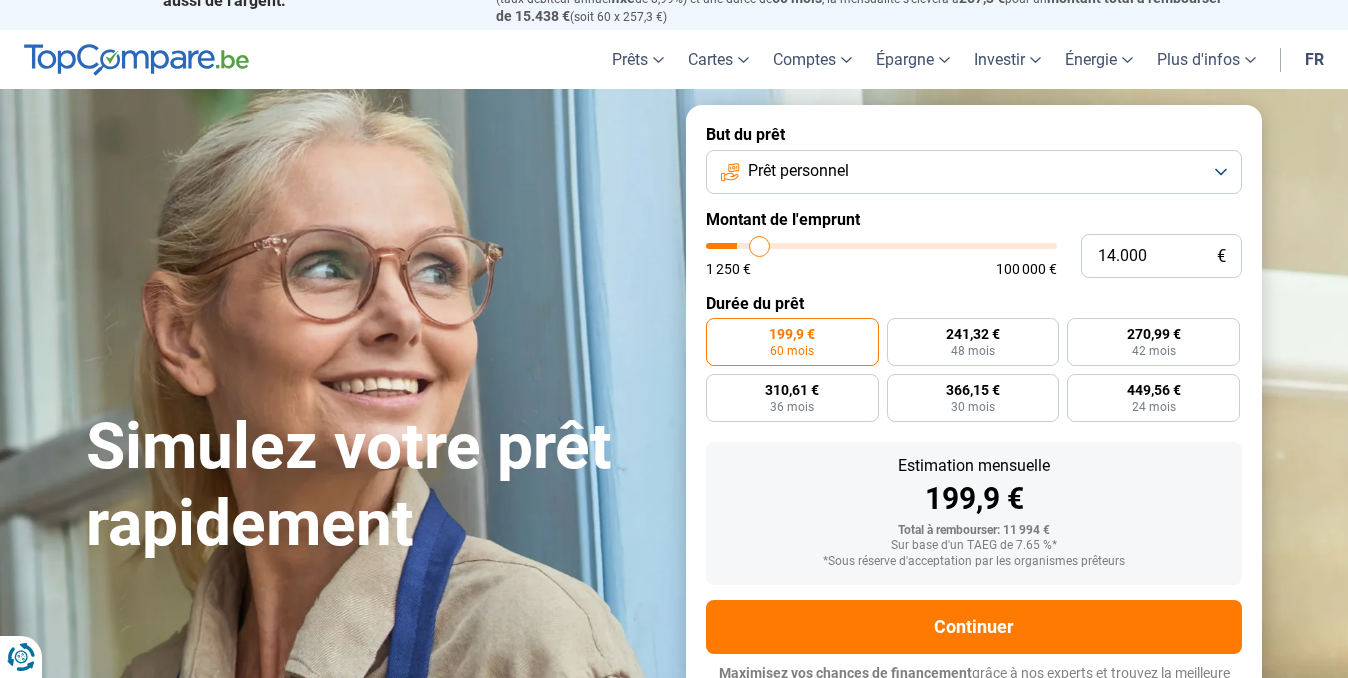 type on "15.000" 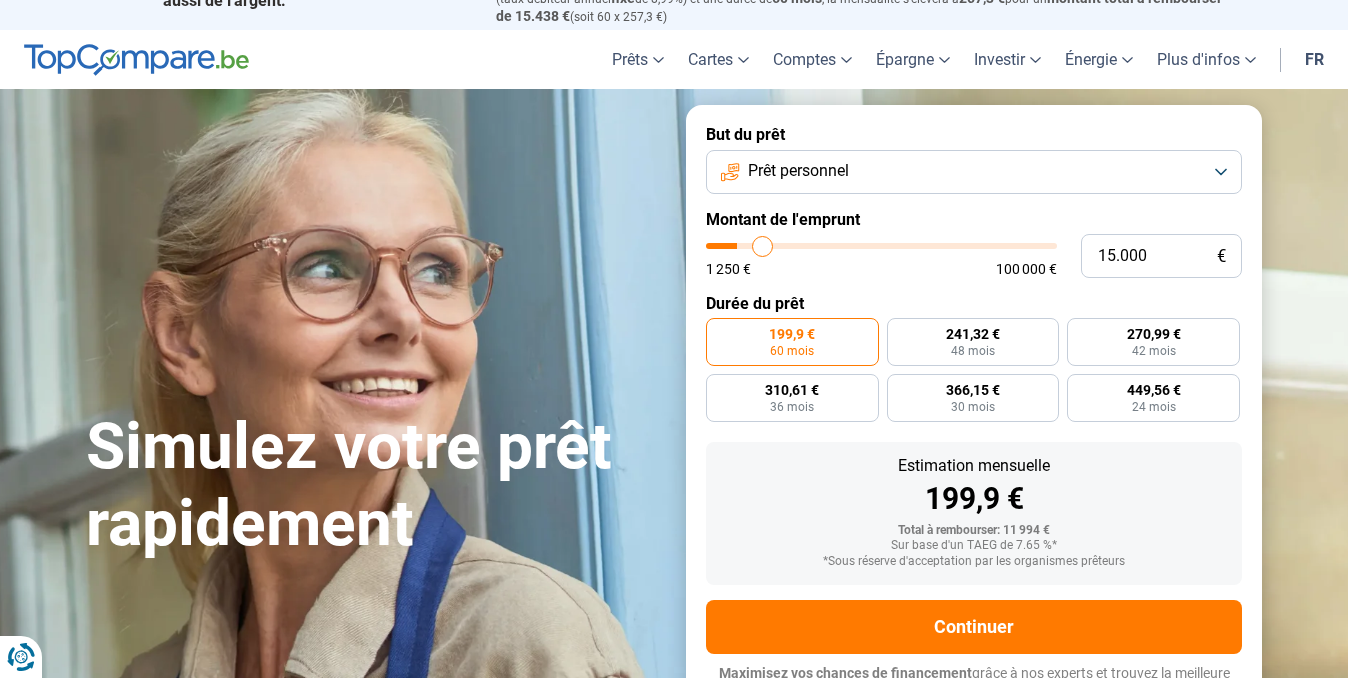 type on "15.500" 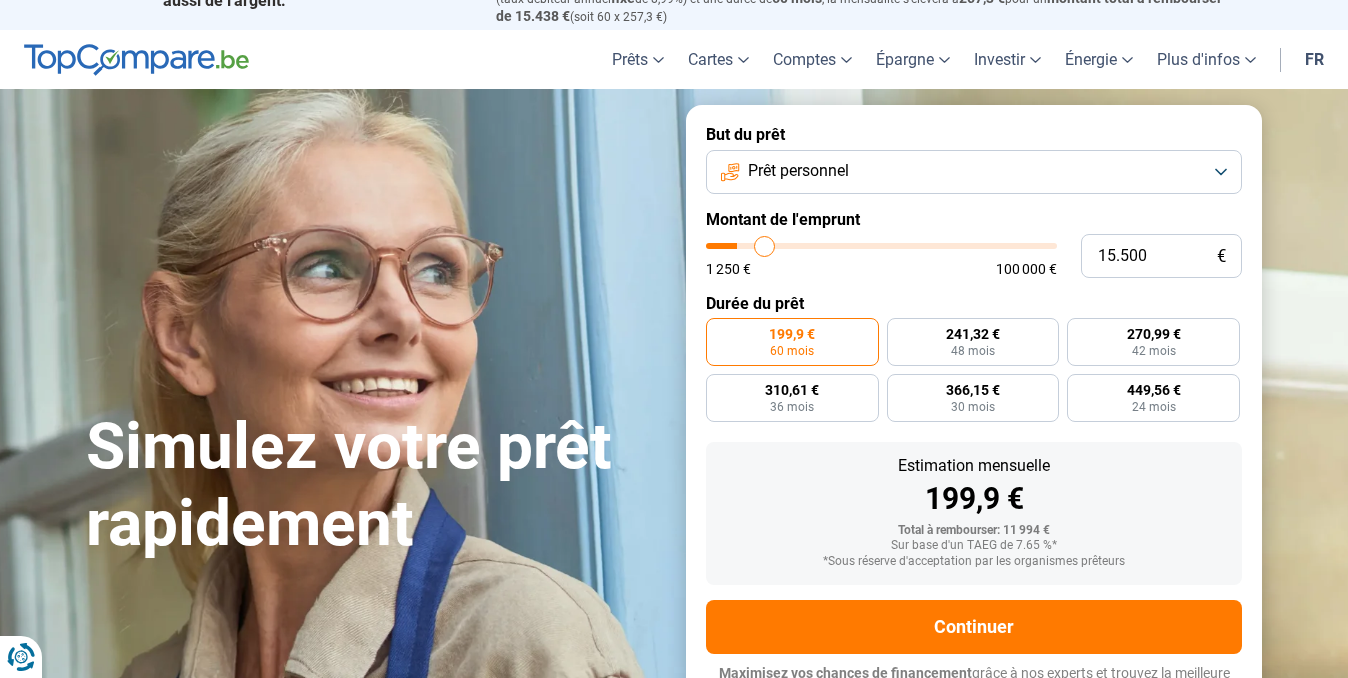 type on "15.750" 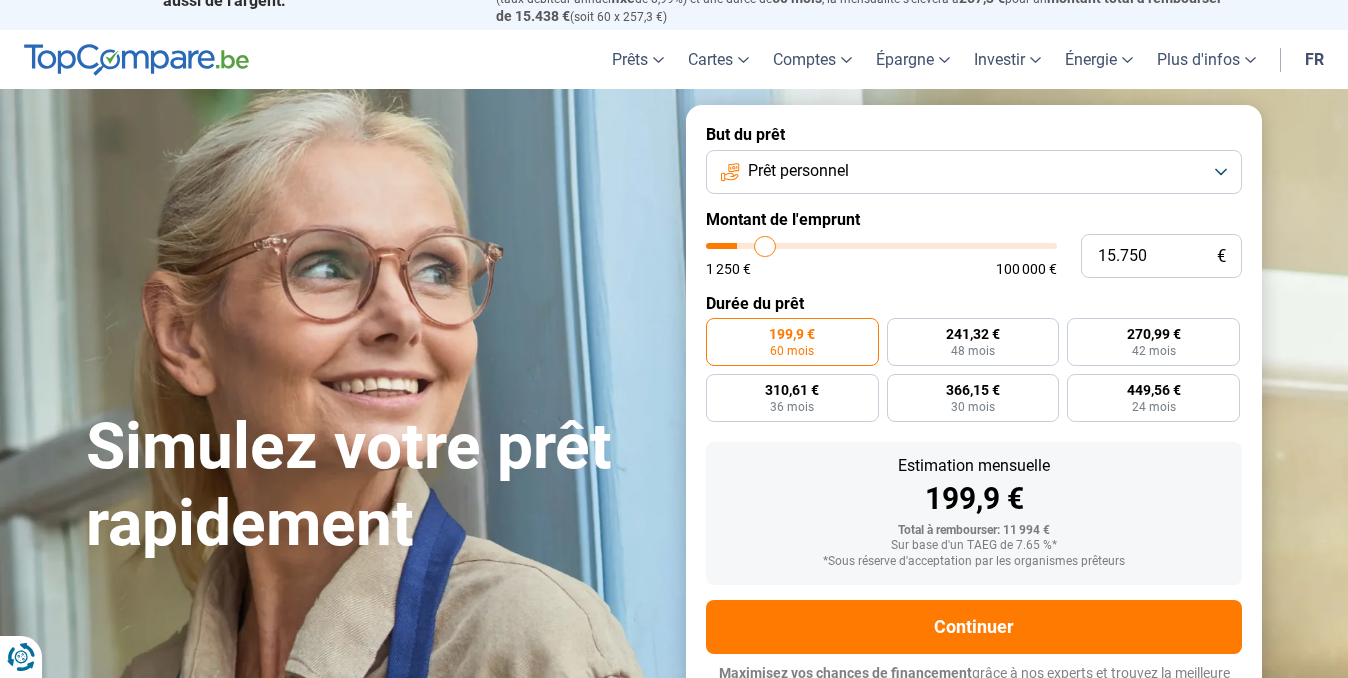 type on "16.250" 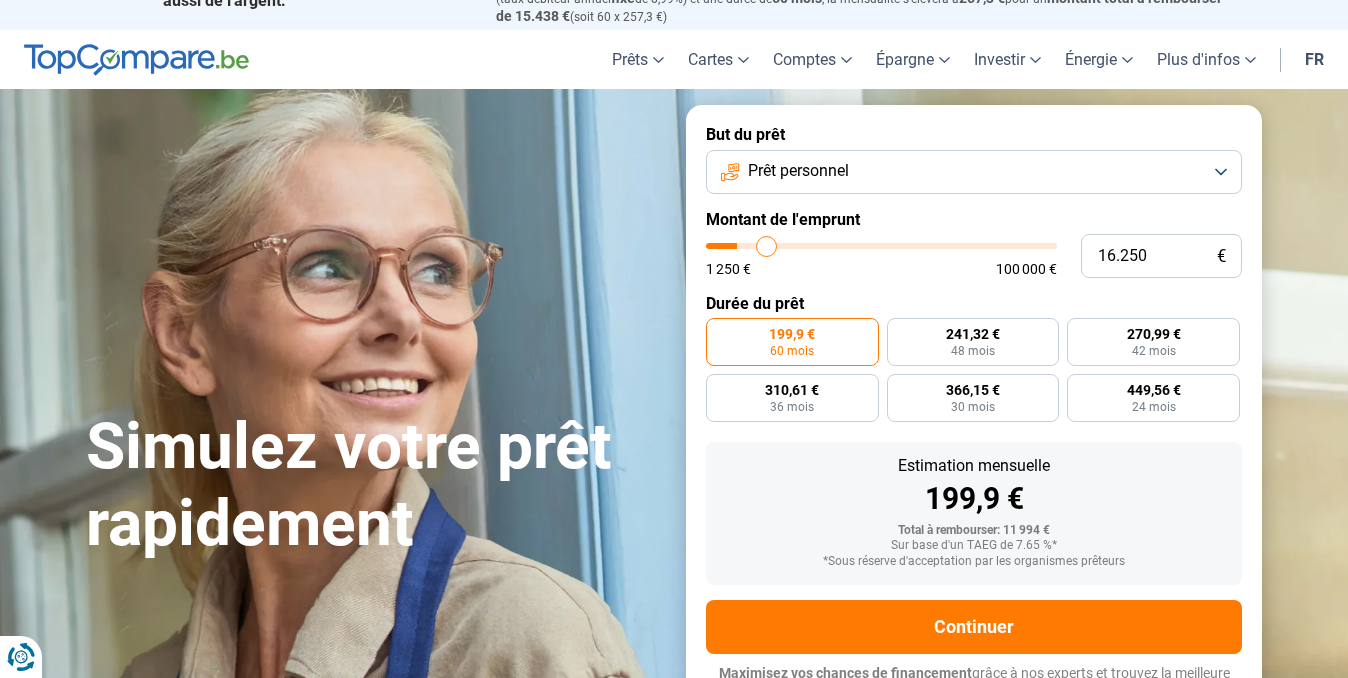 type on "16.500" 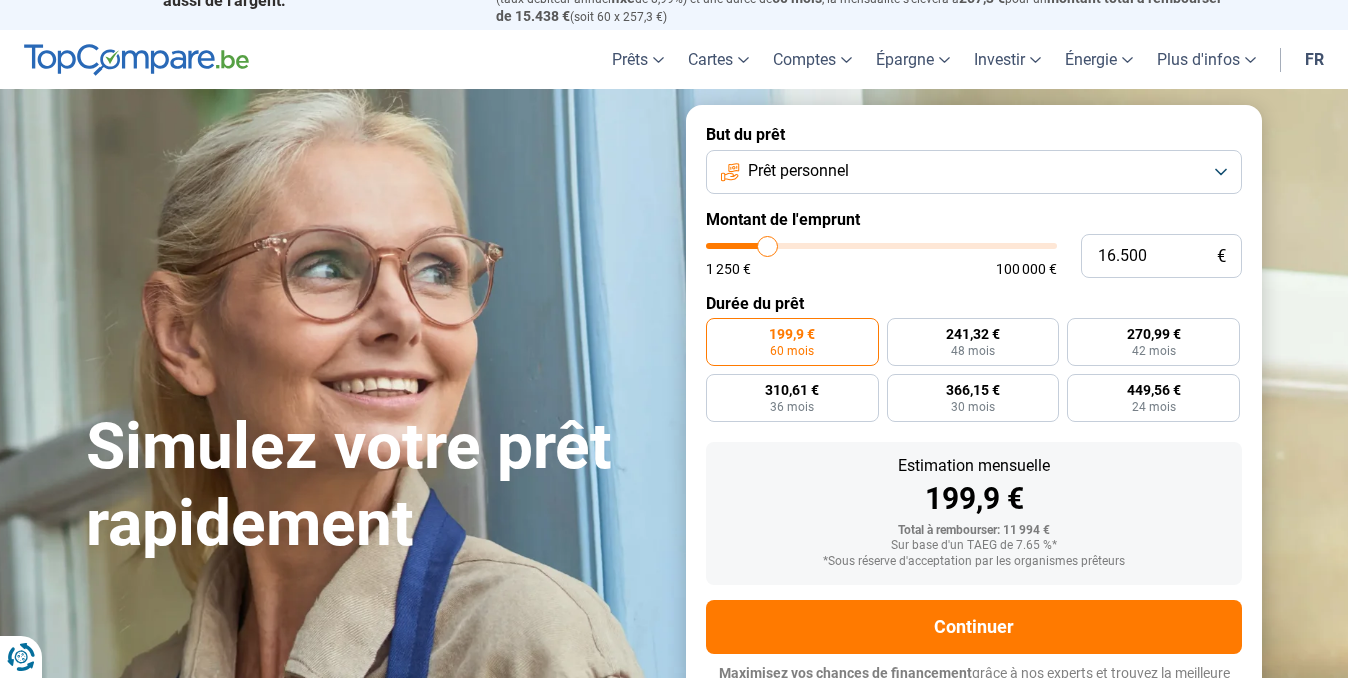 type on "16.750" 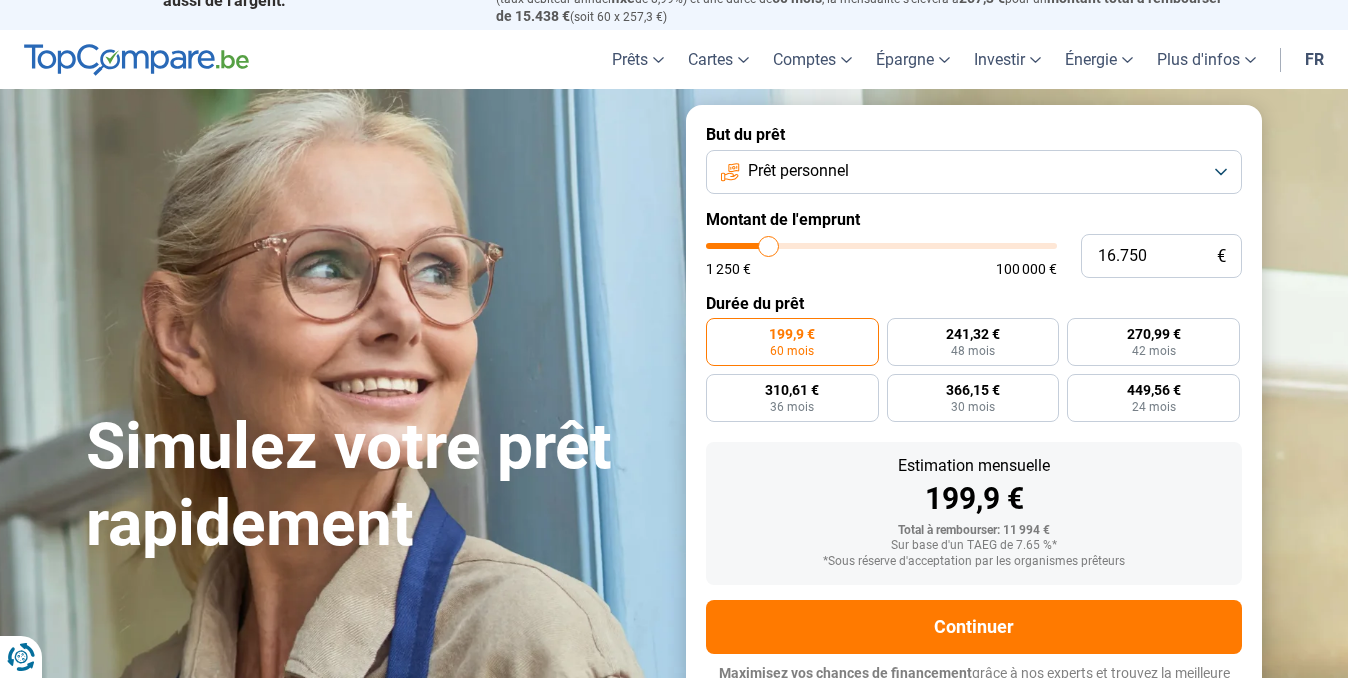 type on "17.000" 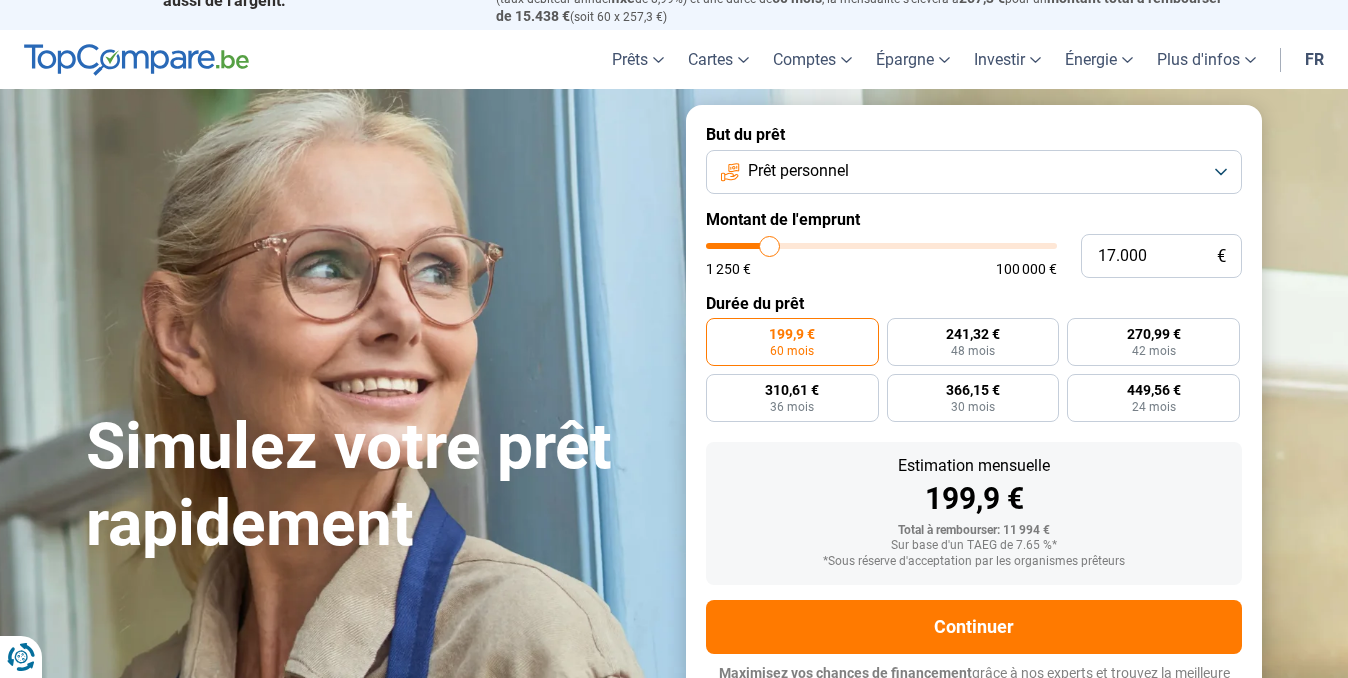 type on "17.750" 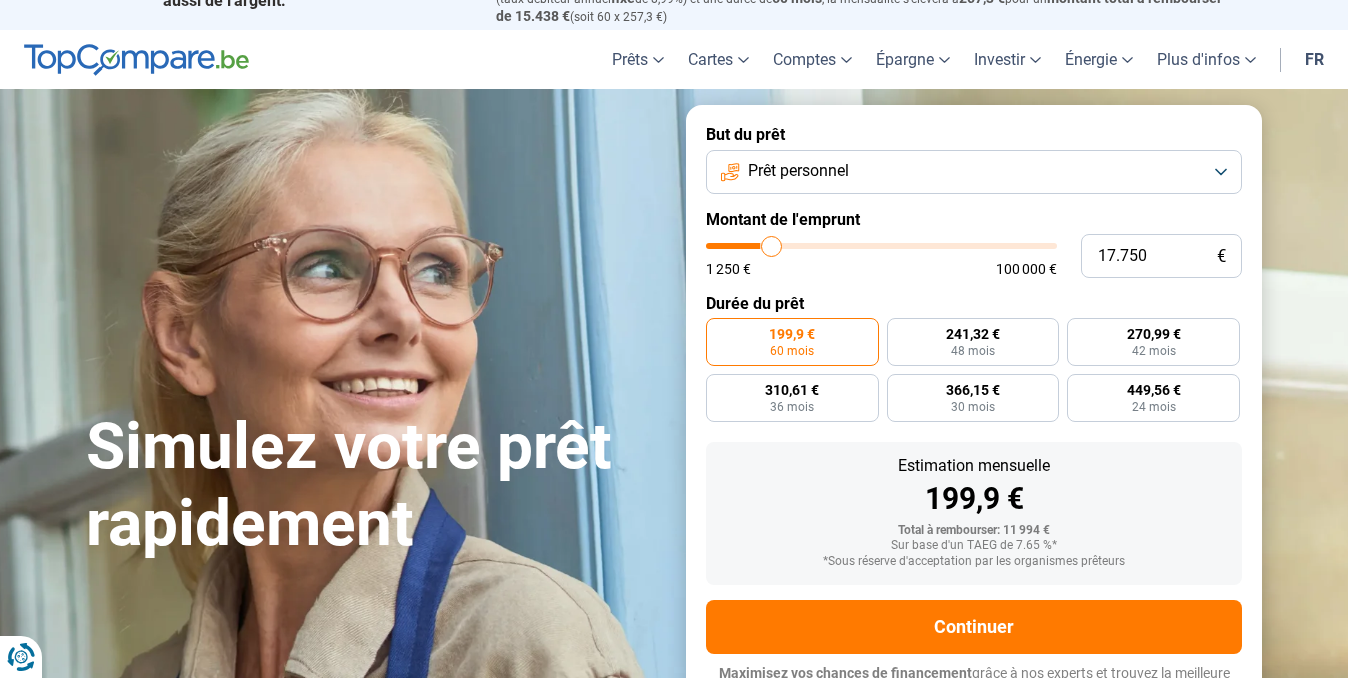 type on "18.750" 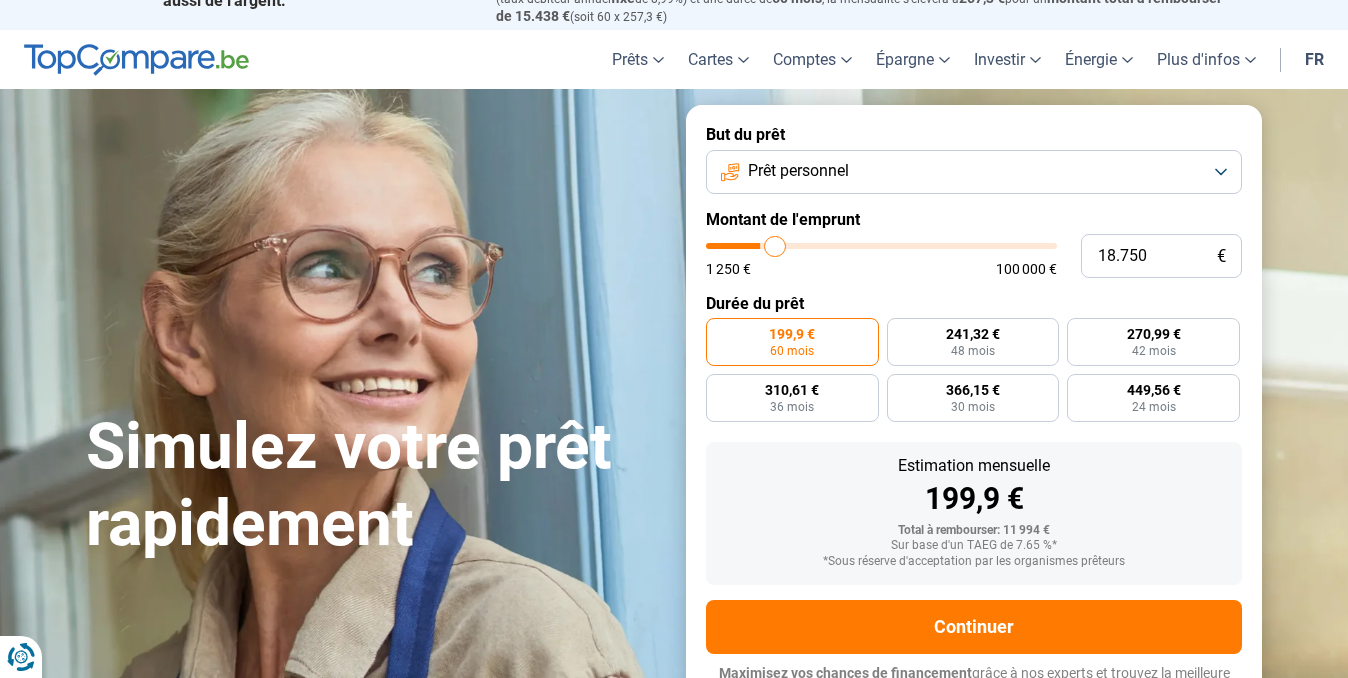 type on "20.750" 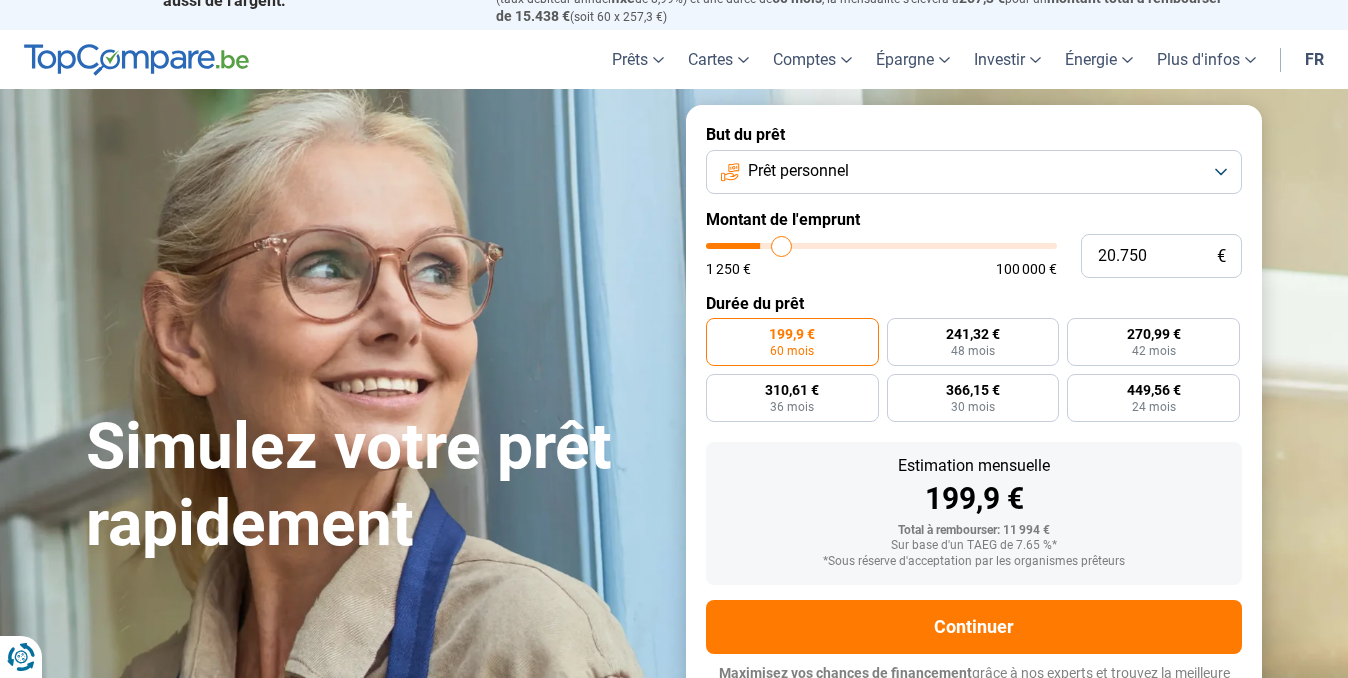 type on "22.500" 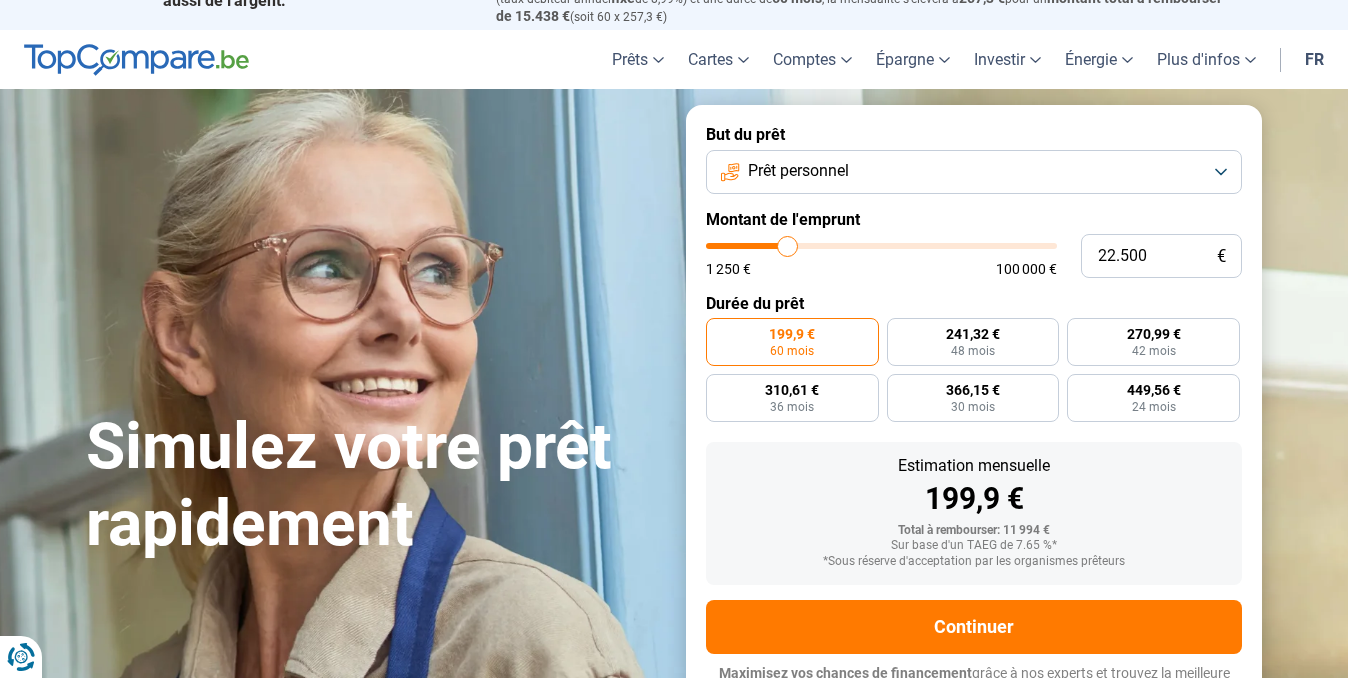 type on "24.000" 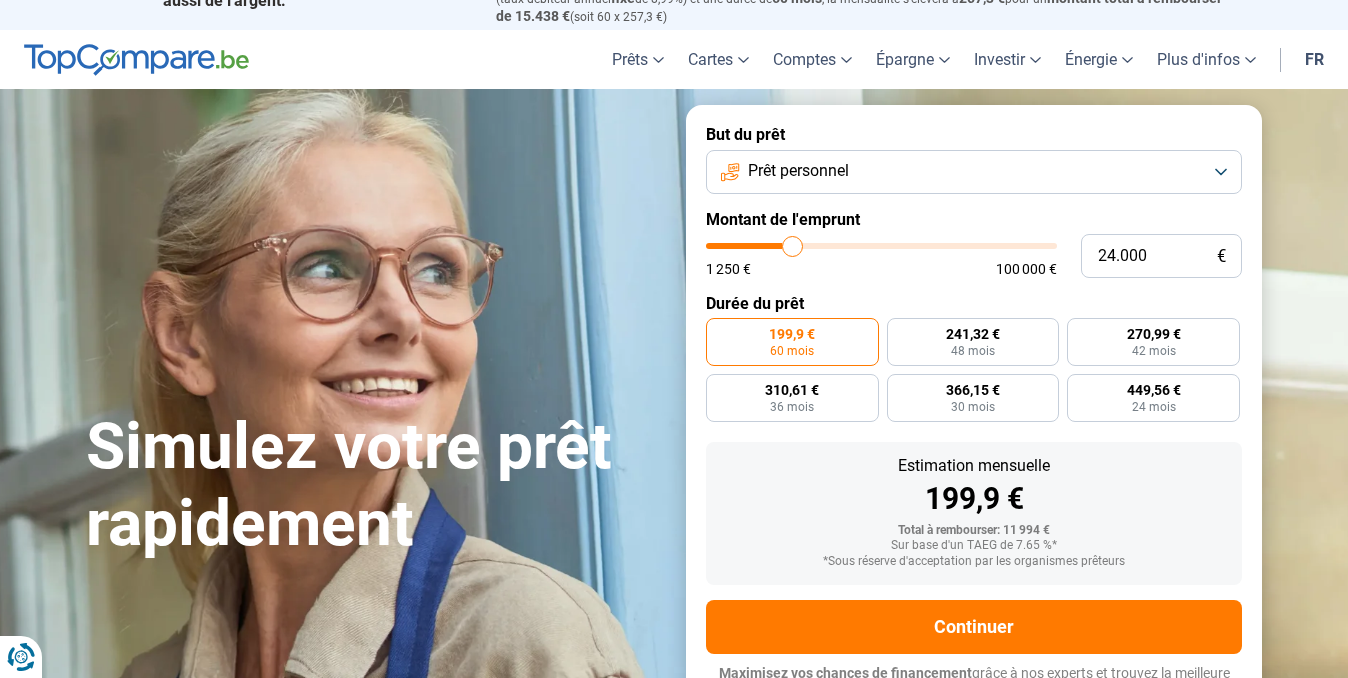 type on "25.000" 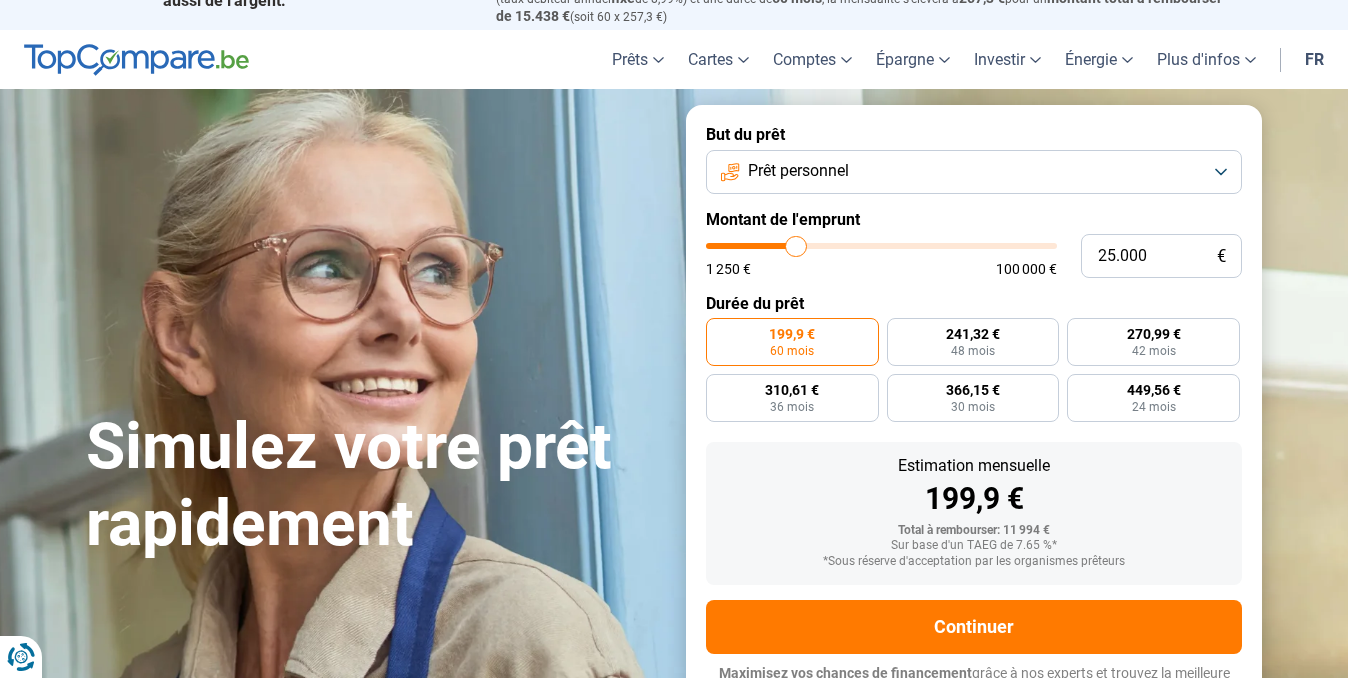 type on "25.500" 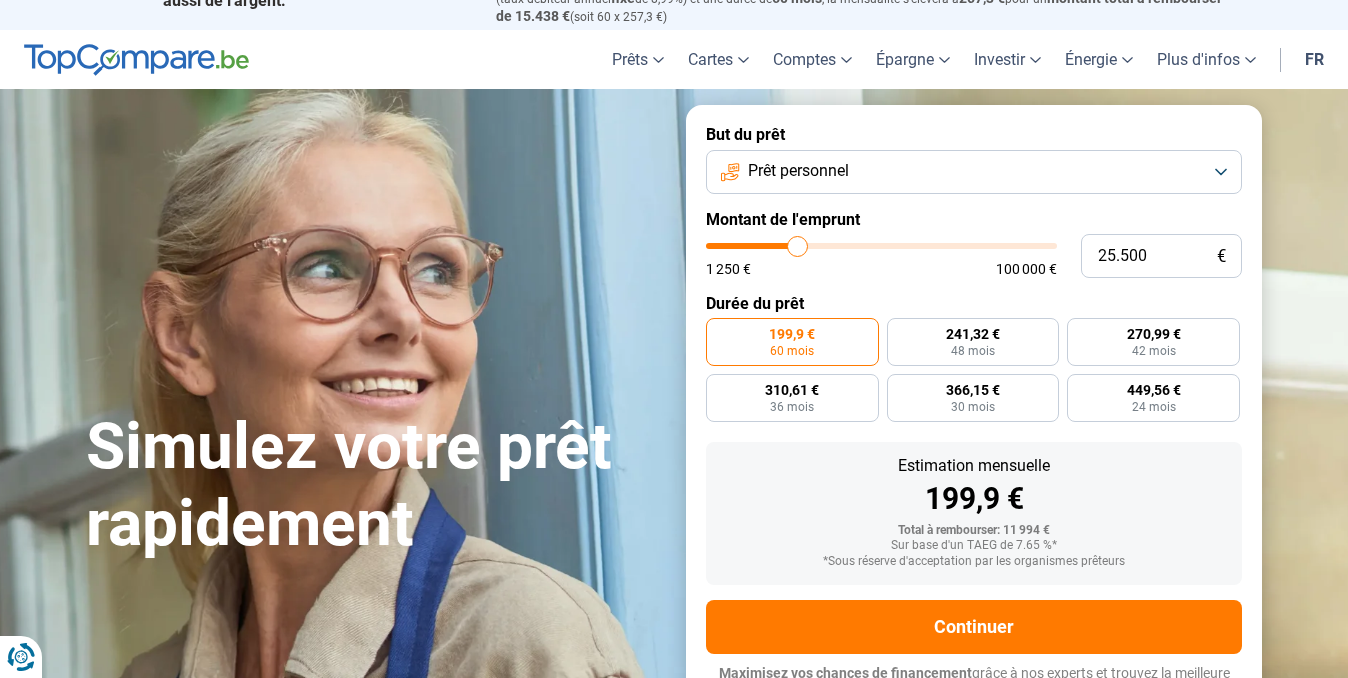 type on "26.000" 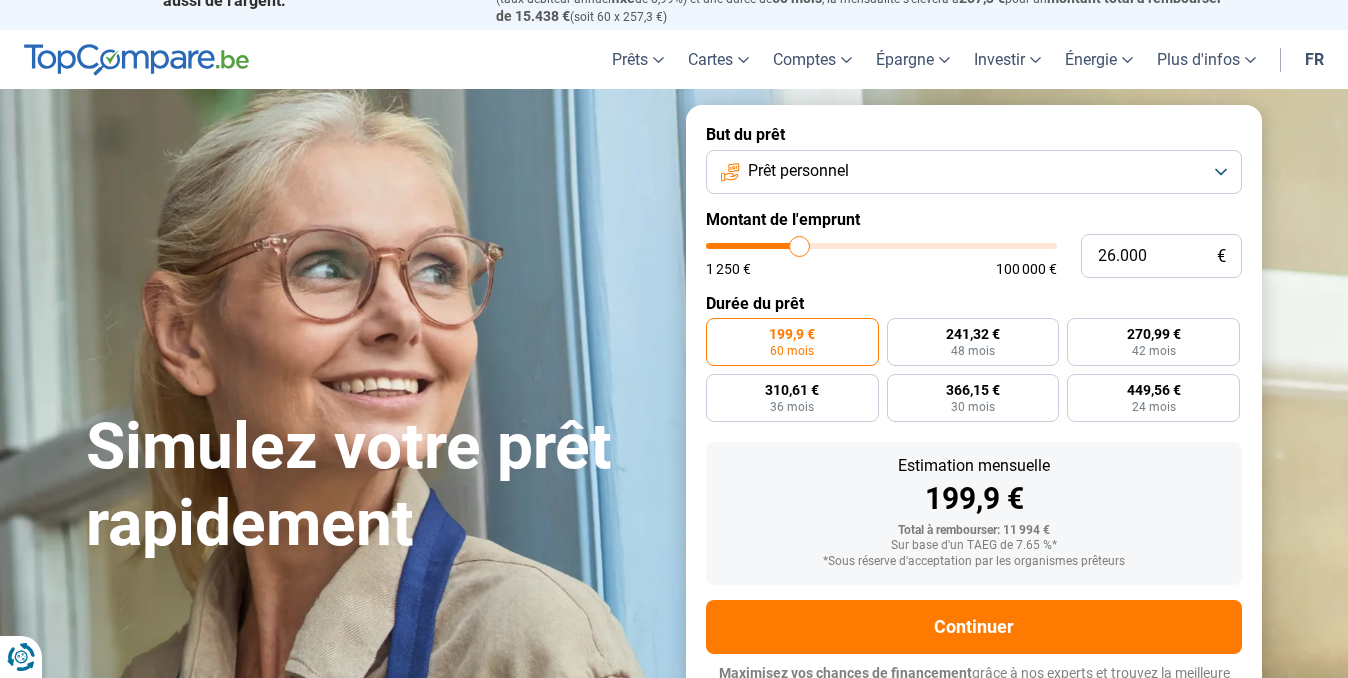 type on "27.500" 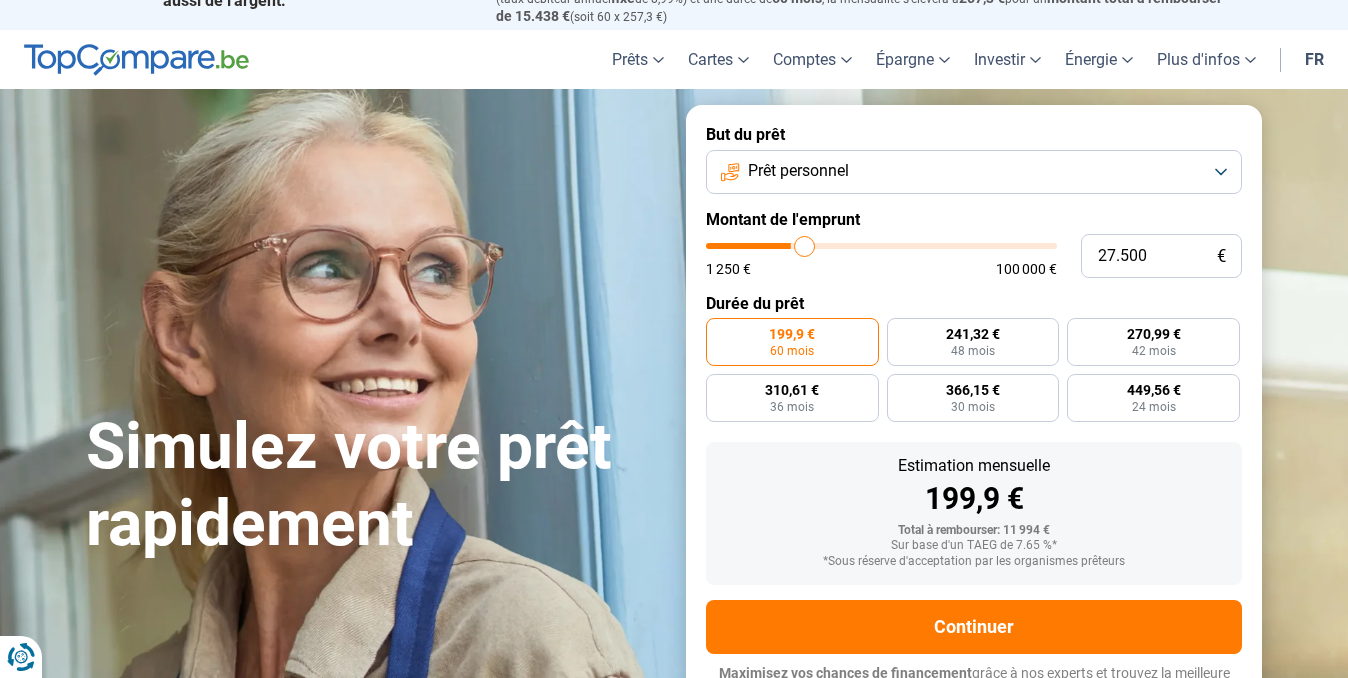 type on "29.500" 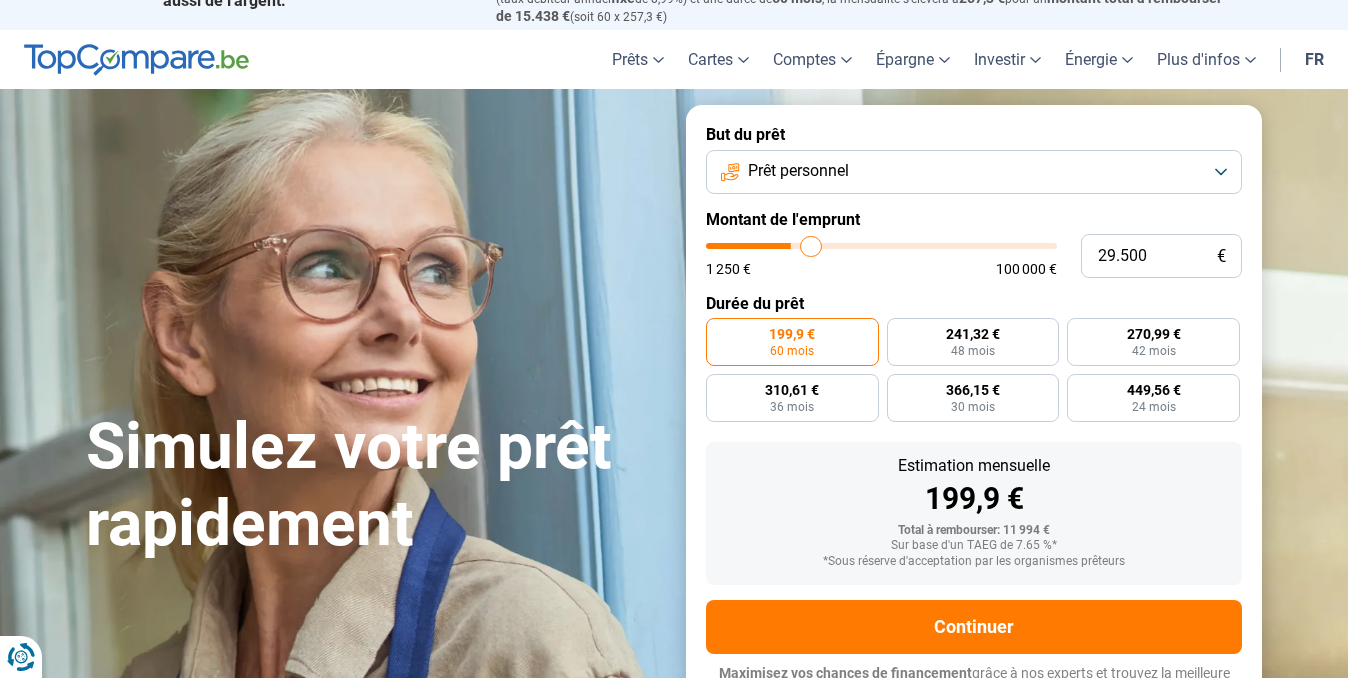 type on "31.000" 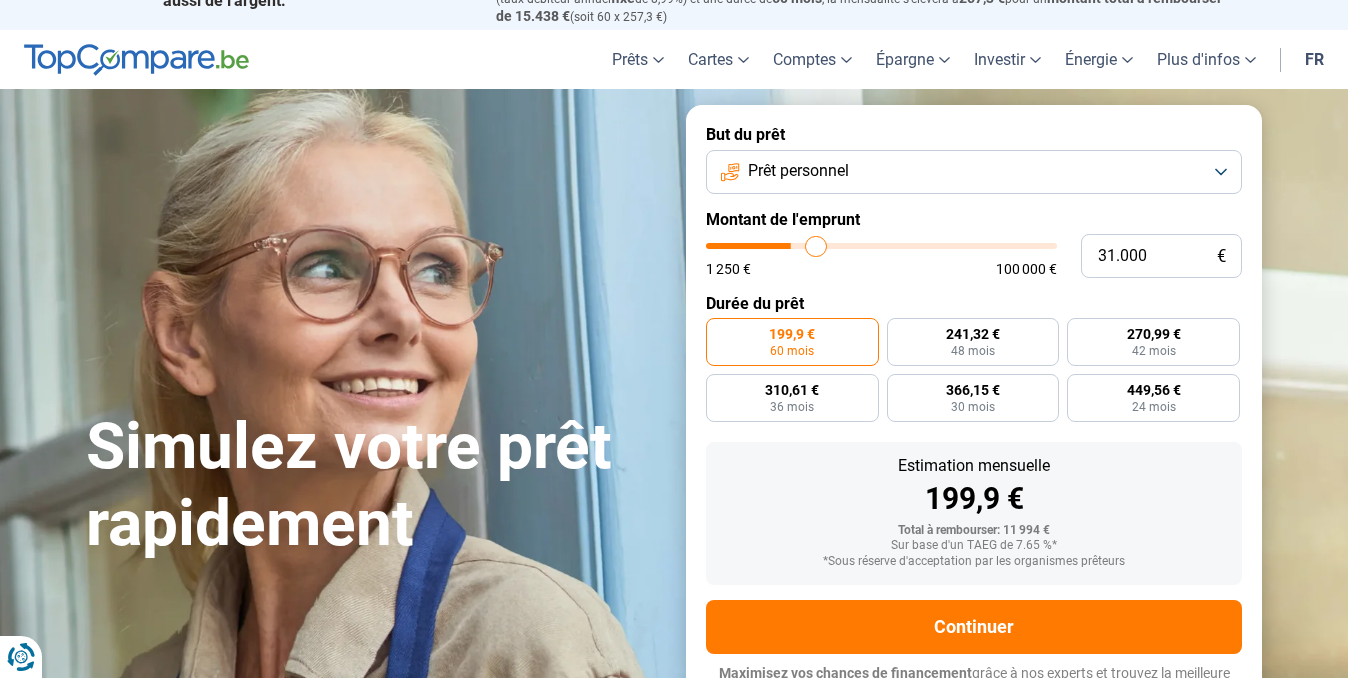 type on "32.000" 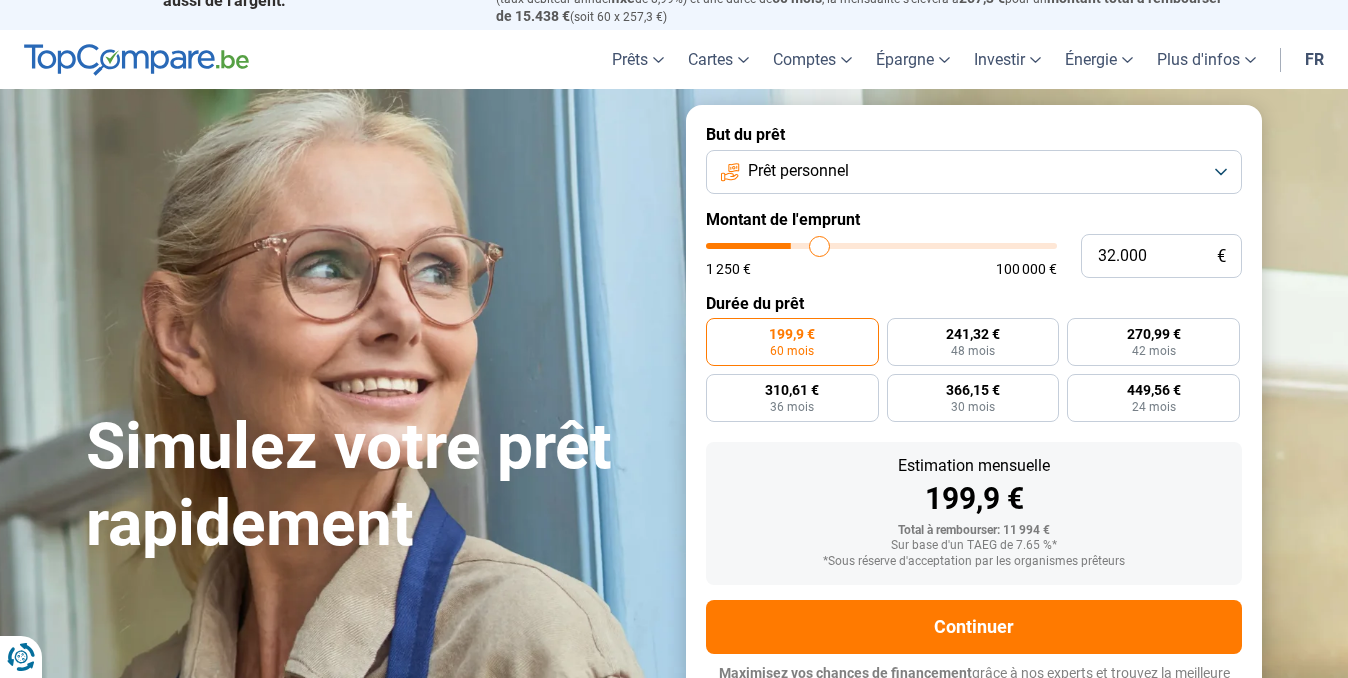 type on "34.000" 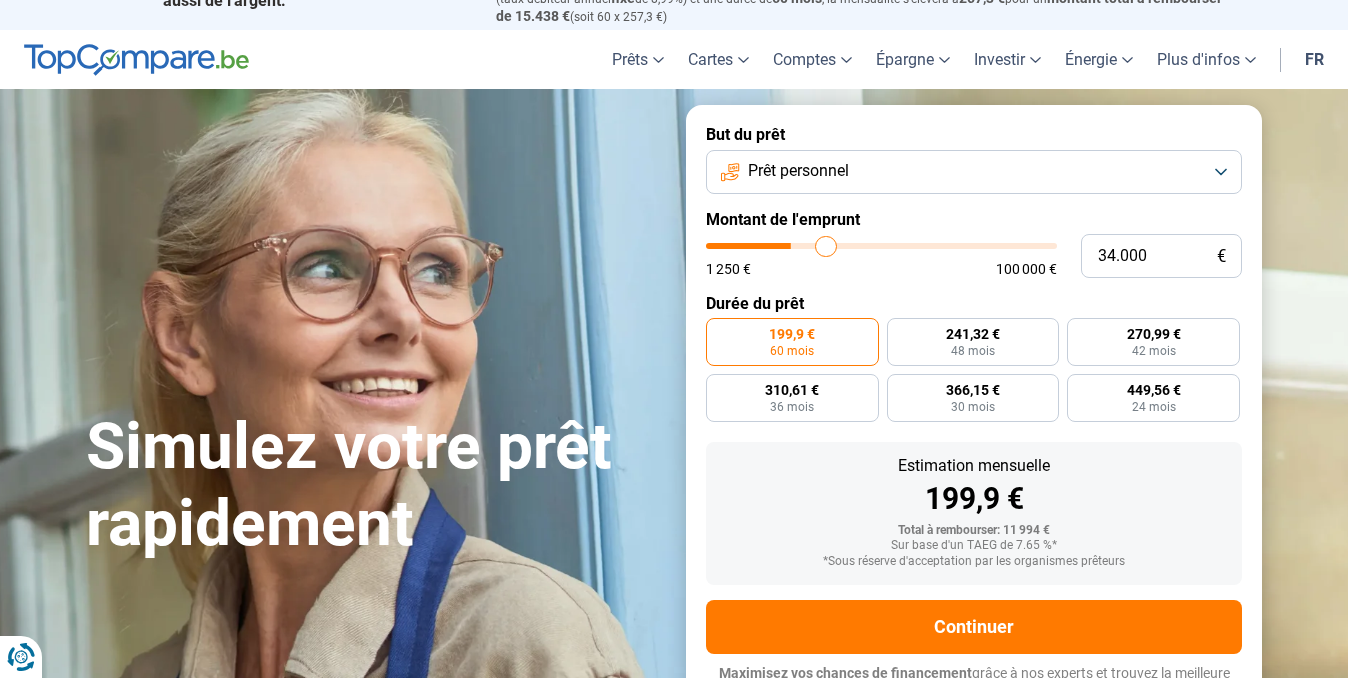 type on "35.000" 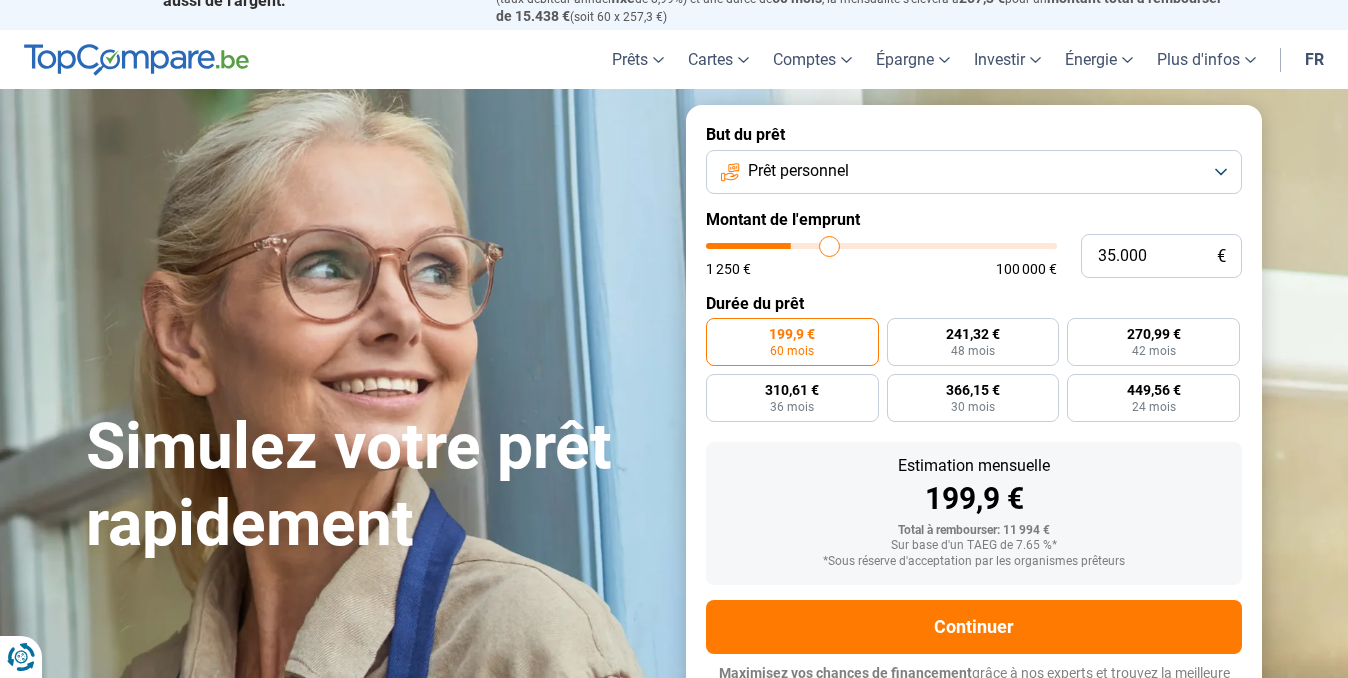 type on "35.750" 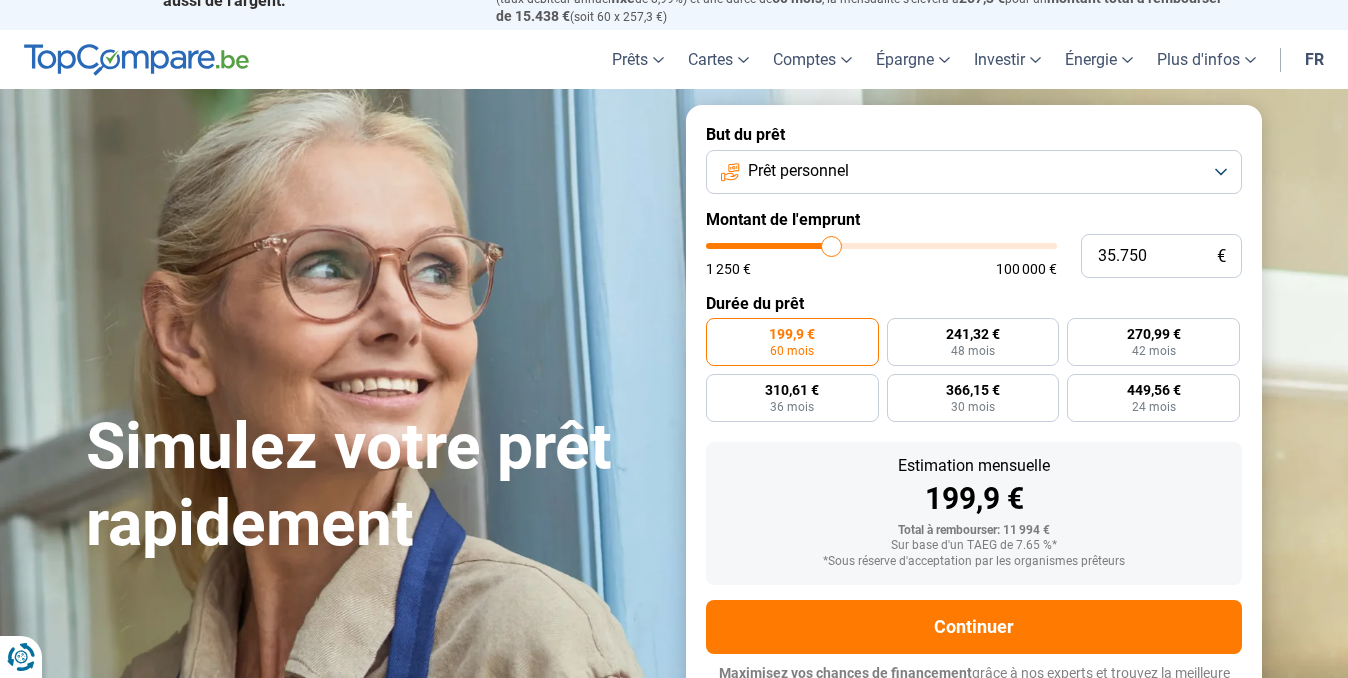 type on "36.000" 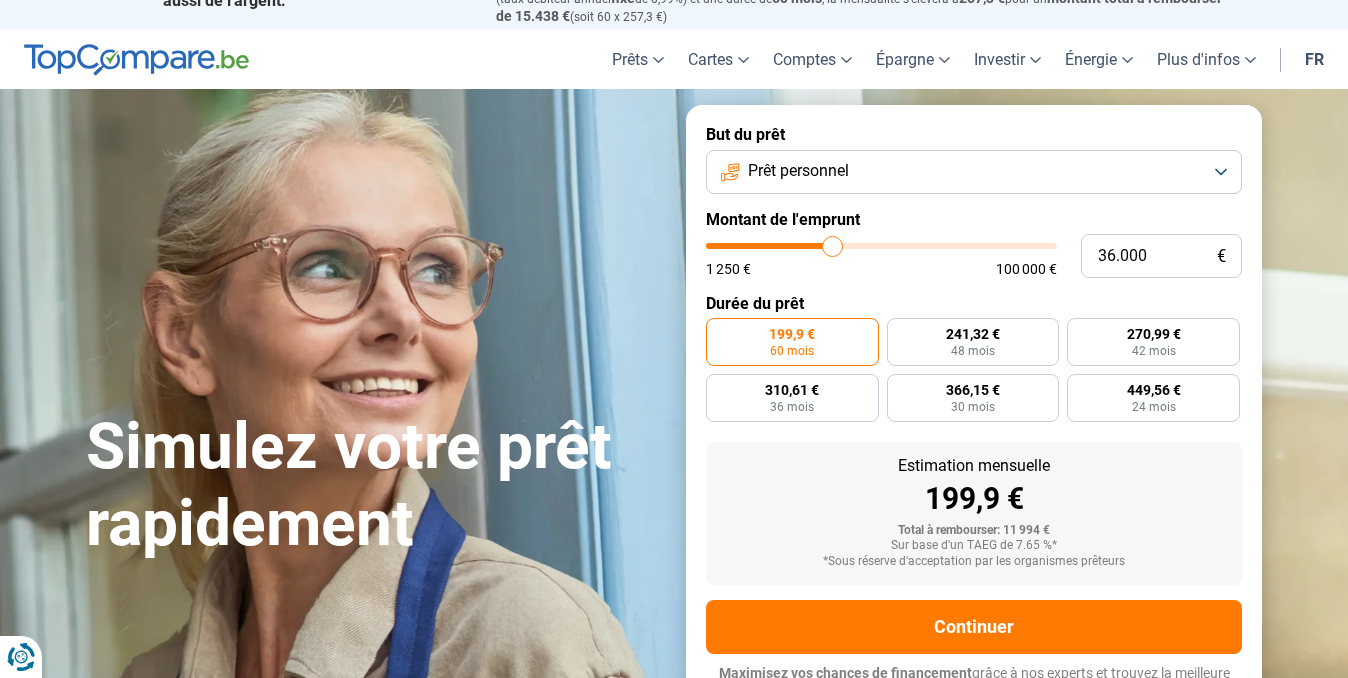 type on "36.250" 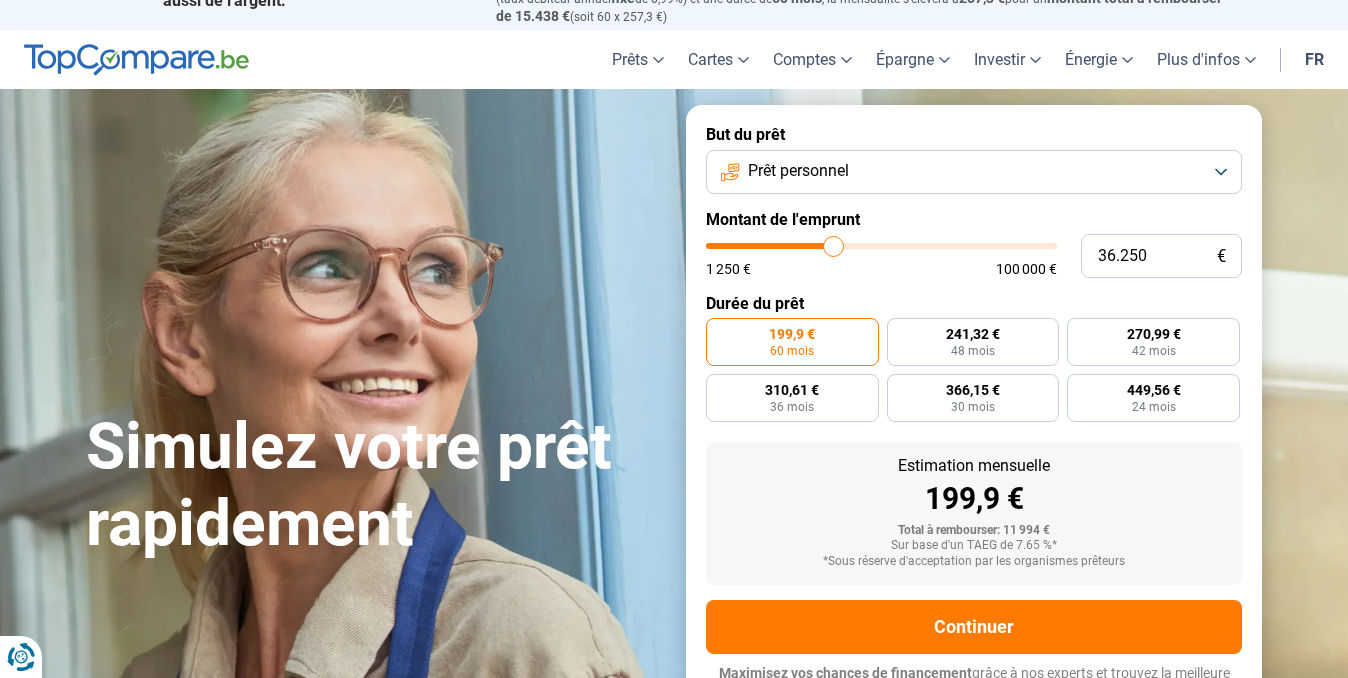type on "36.500" 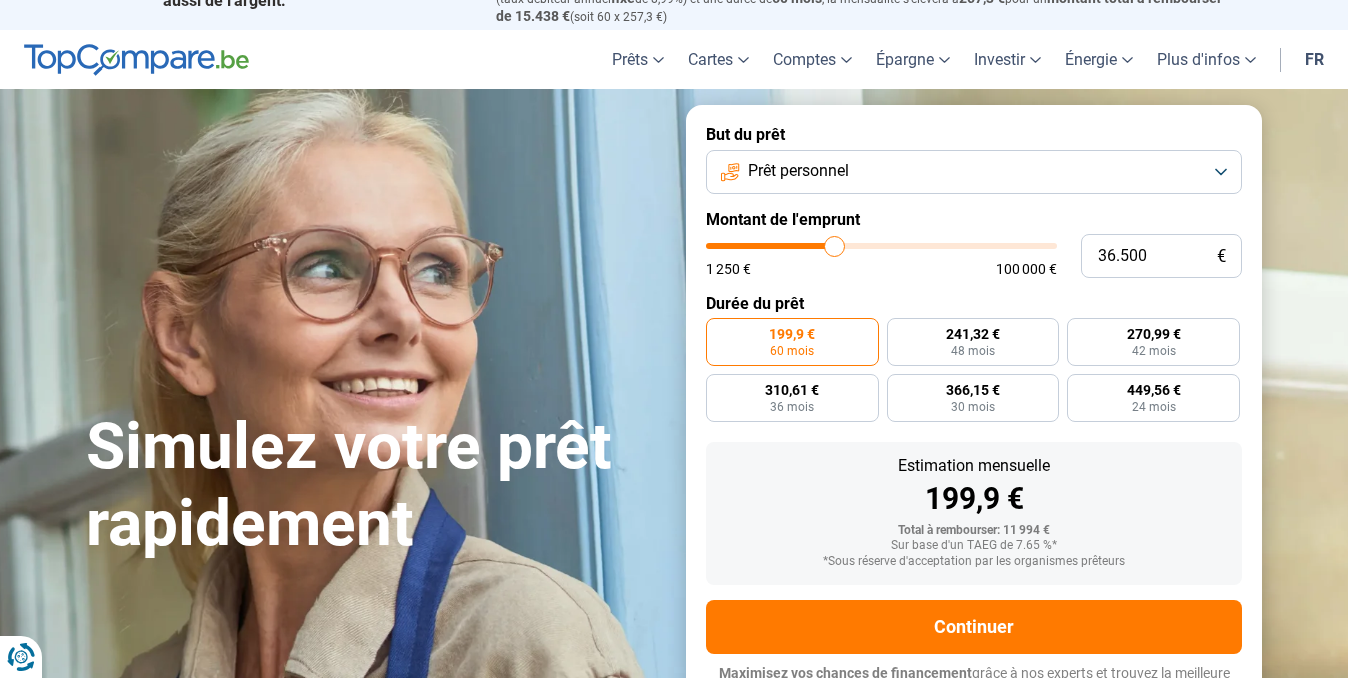 type on "37.000" 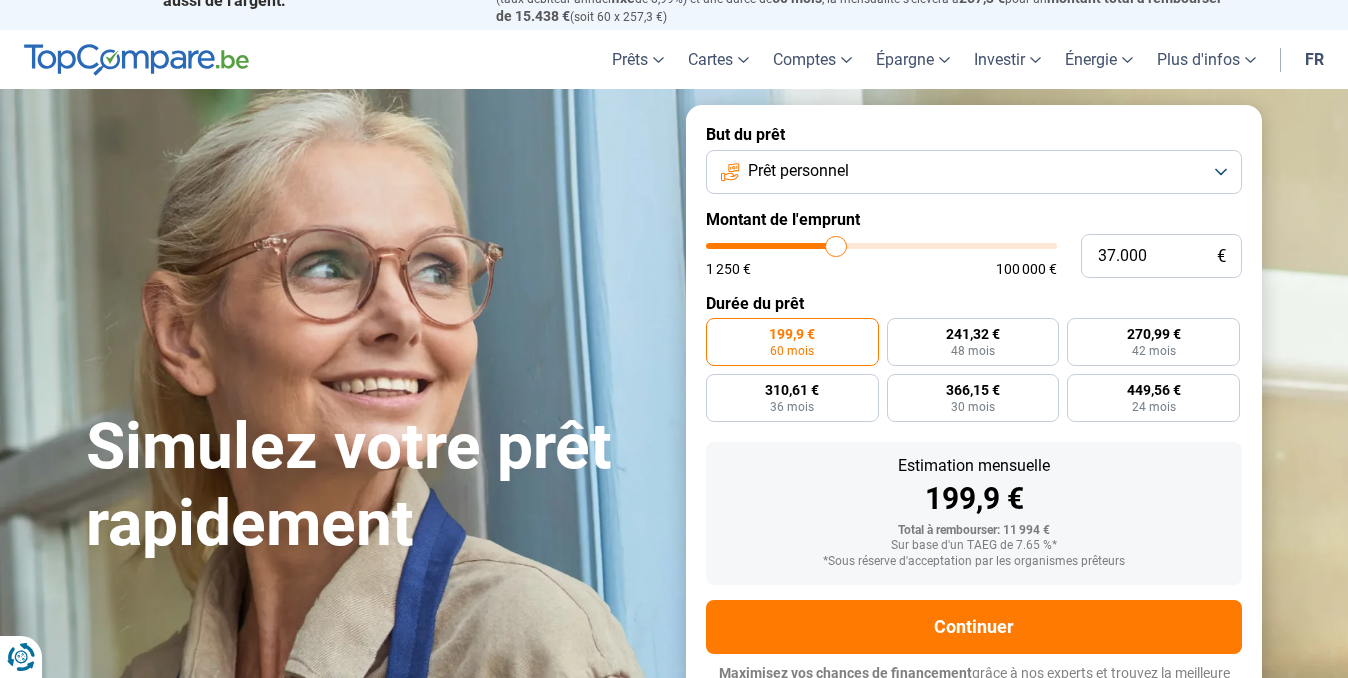type on "37.500" 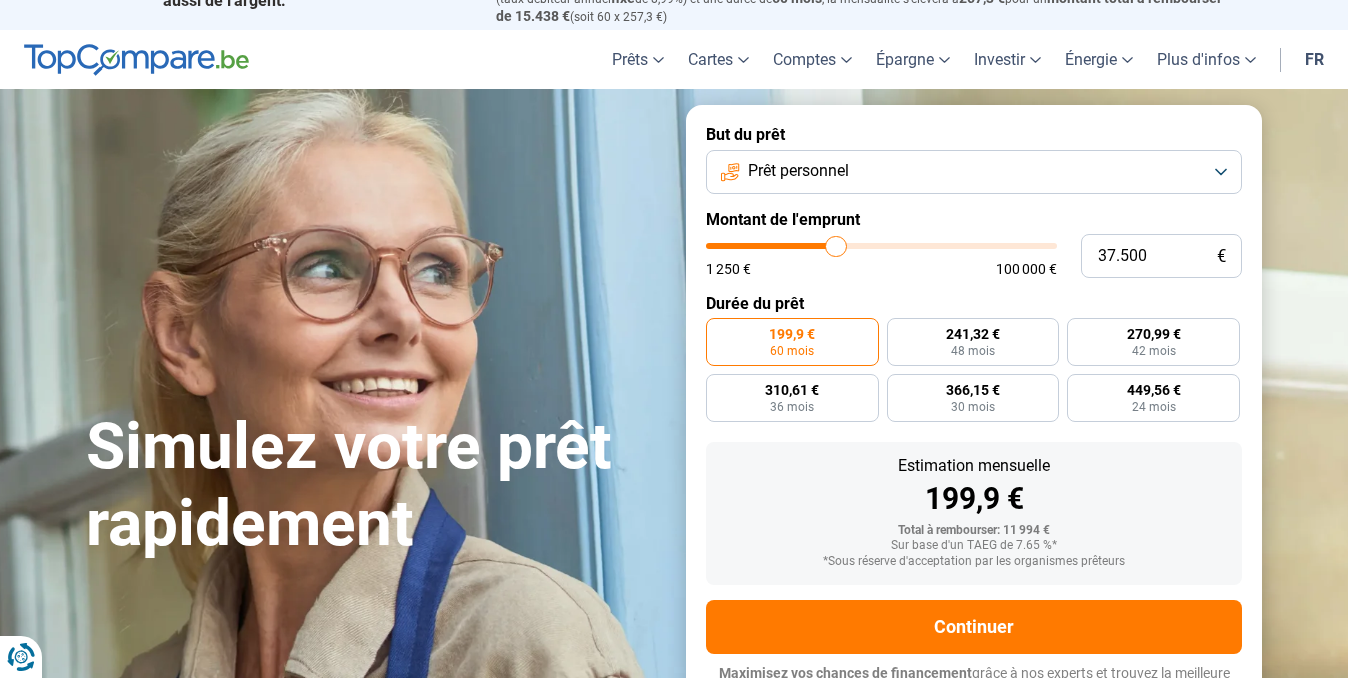 type on "37500" 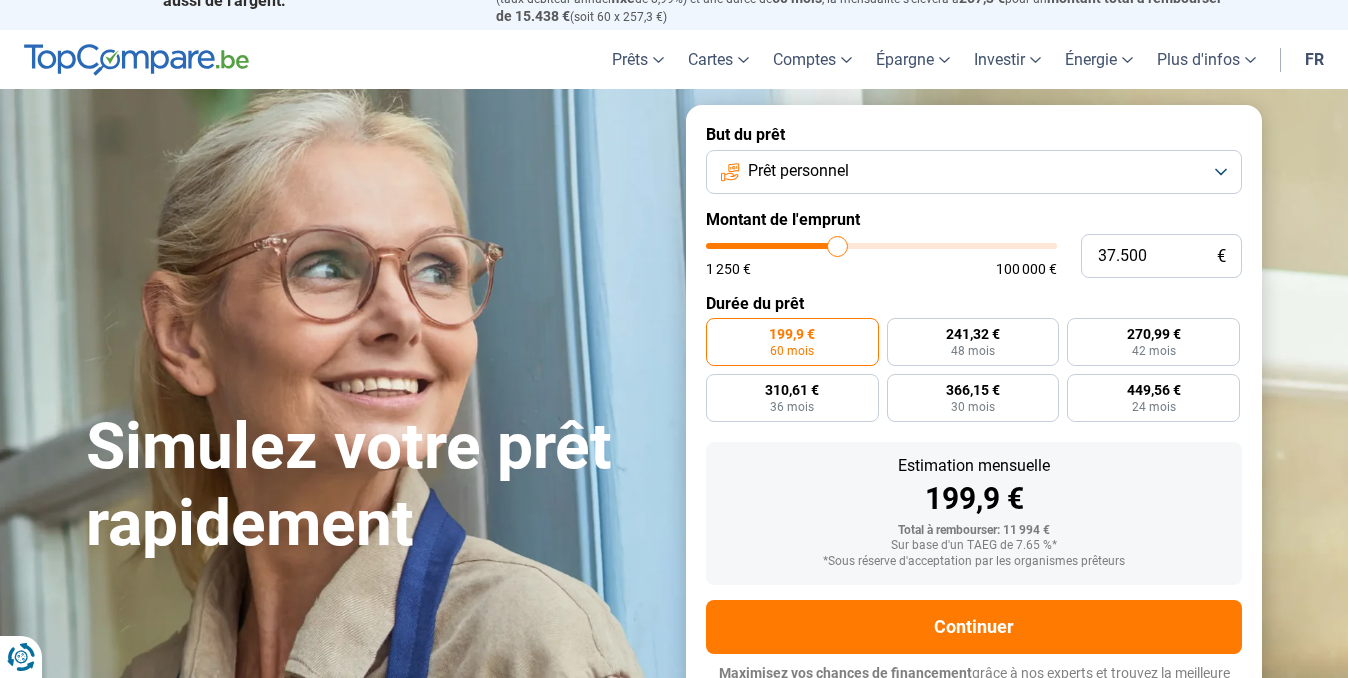type on "39.000" 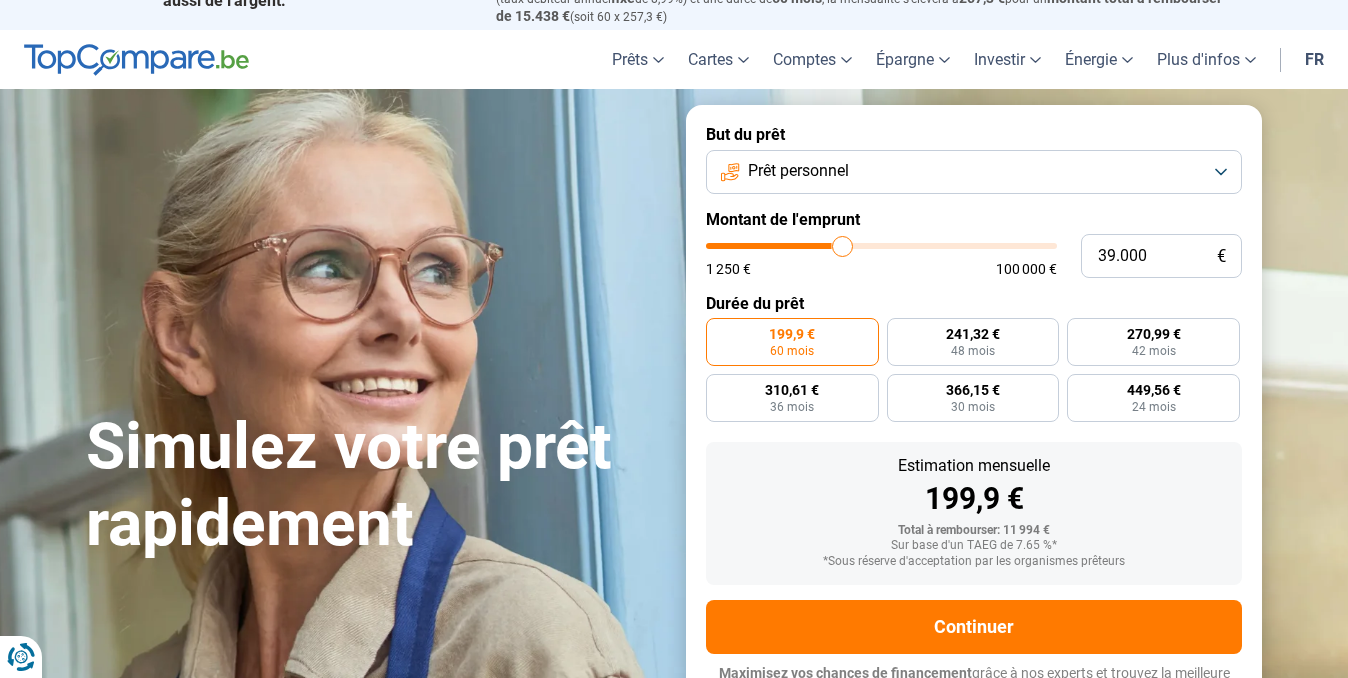type on "40.750" 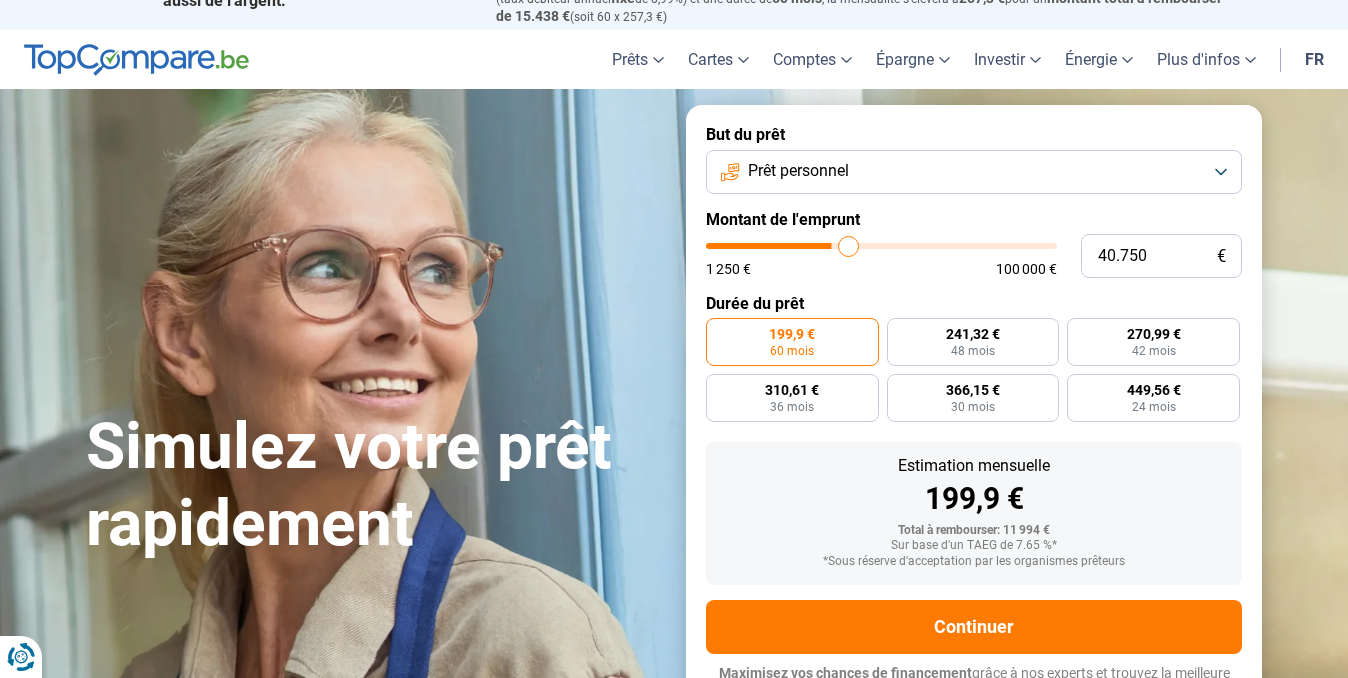 type on "44.500" 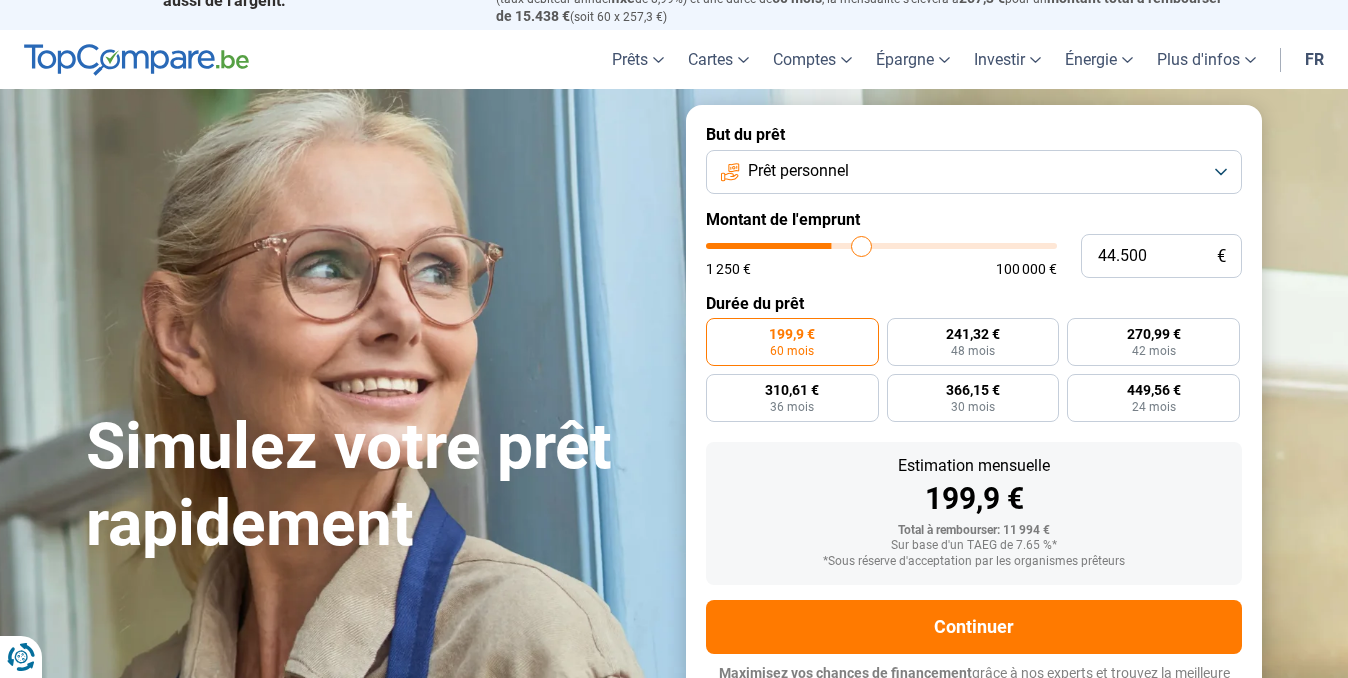 type on "52.250" 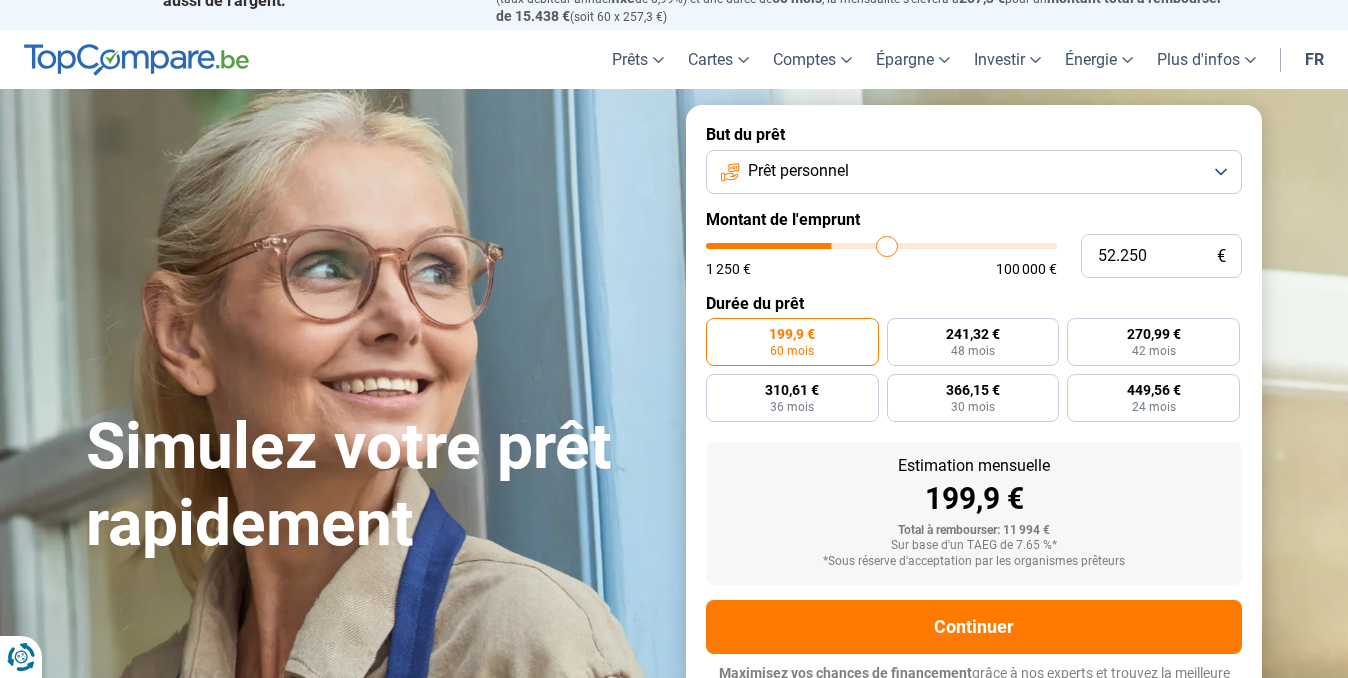 type on "61.500" 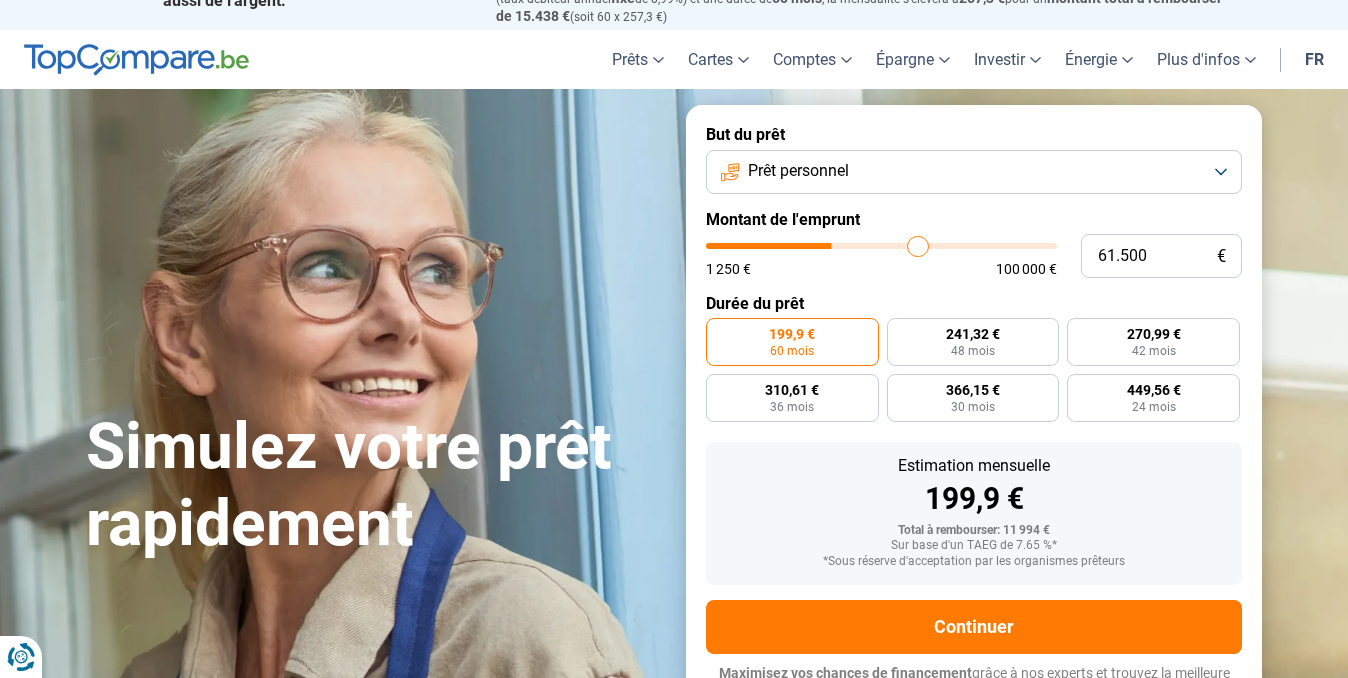type on "69.750" 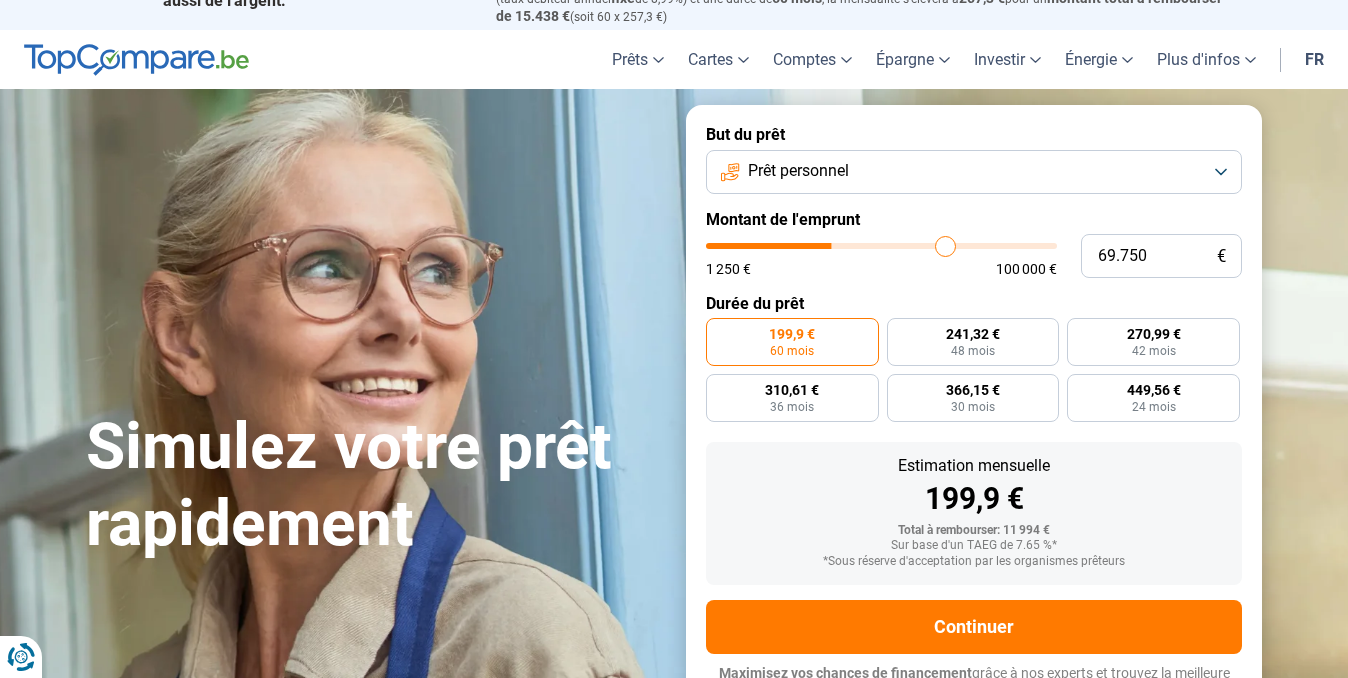 type on "76.000" 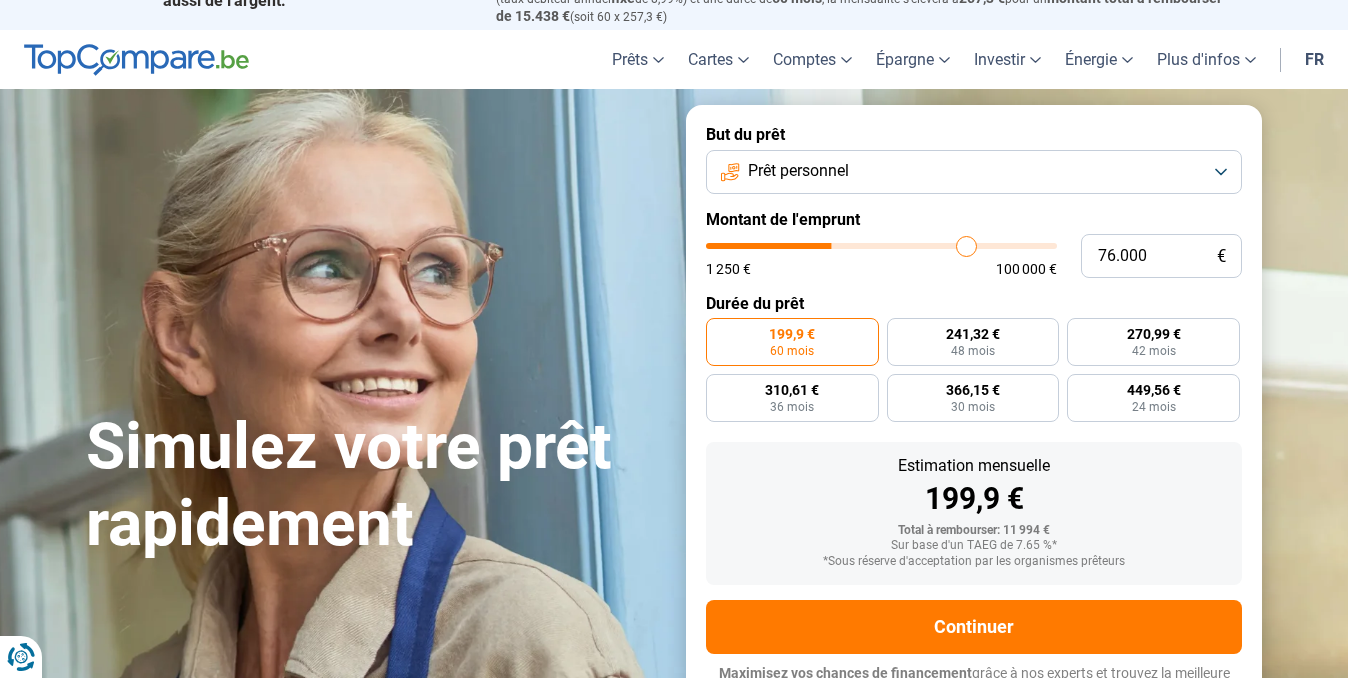 type on "80.000" 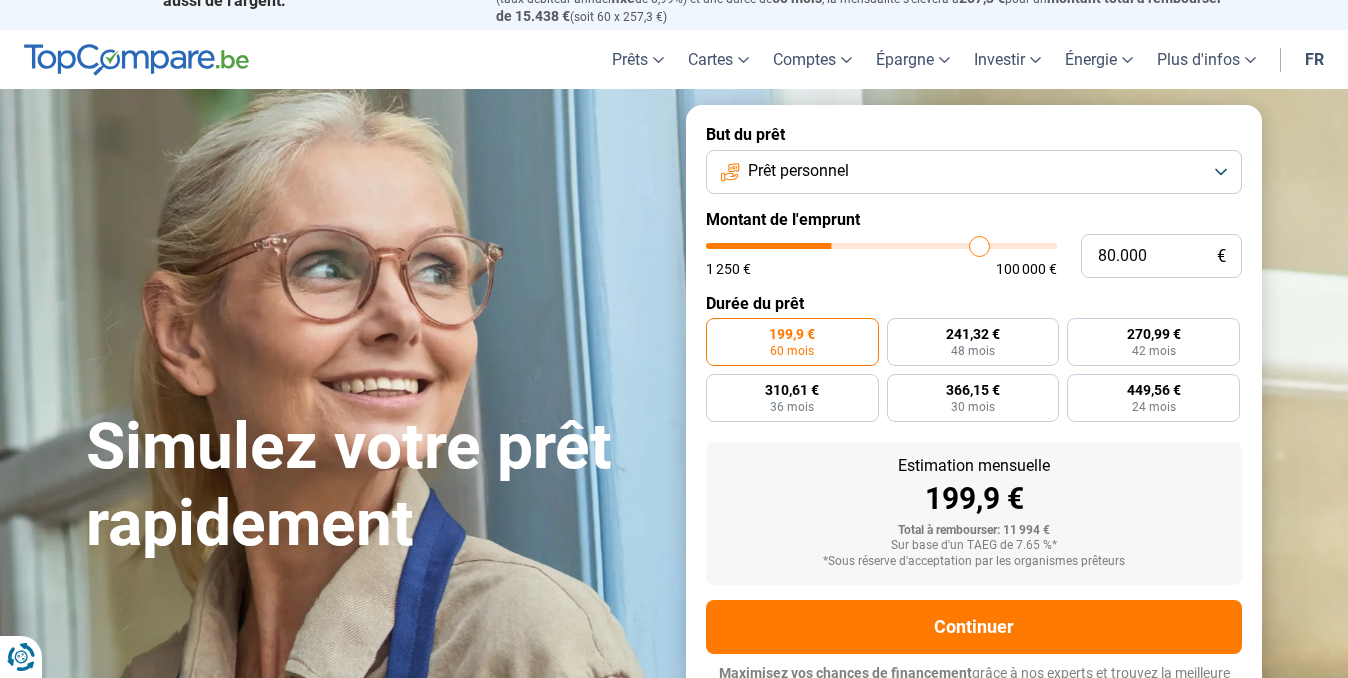type on "82.000" 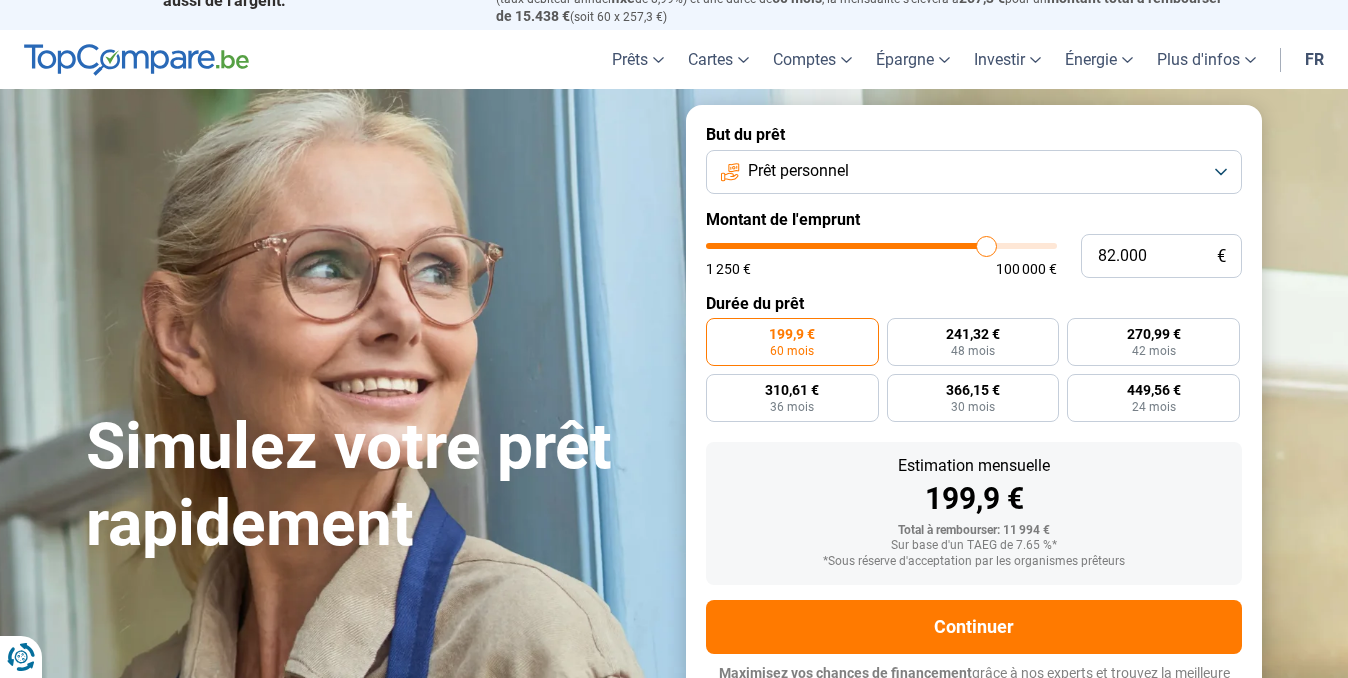 type on "82.750" 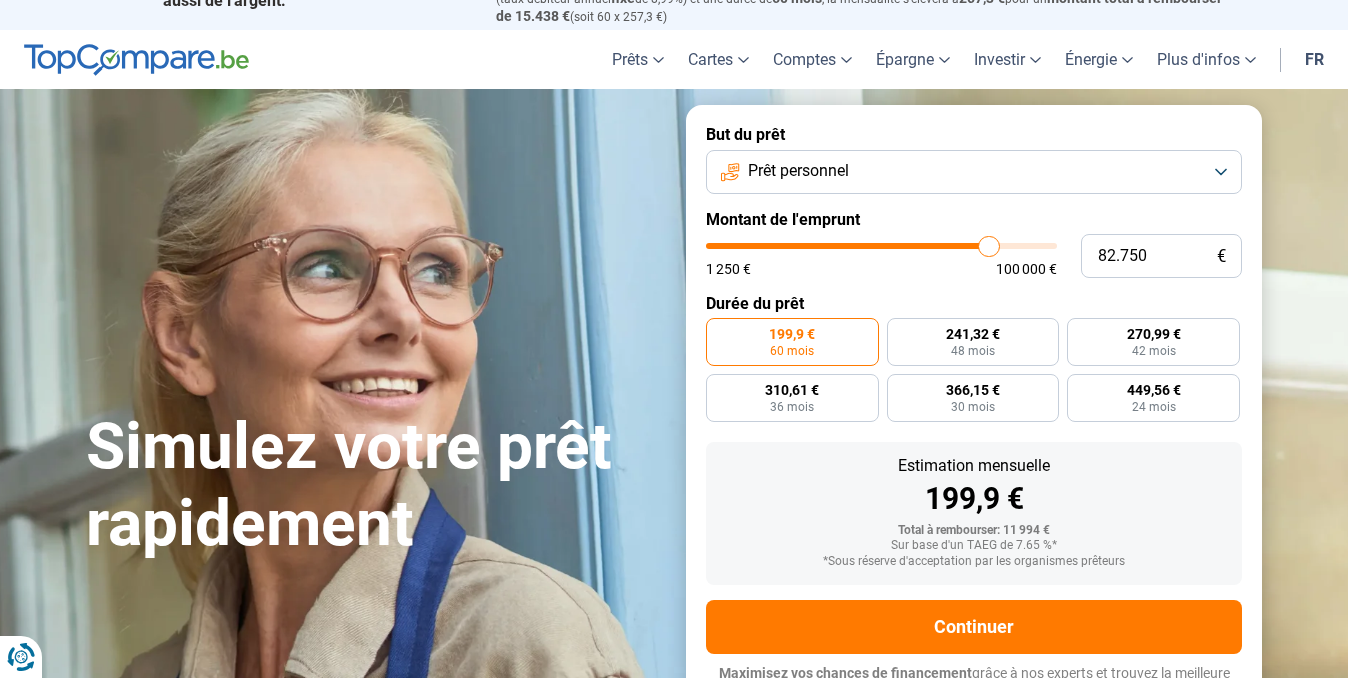 type on "83.250" 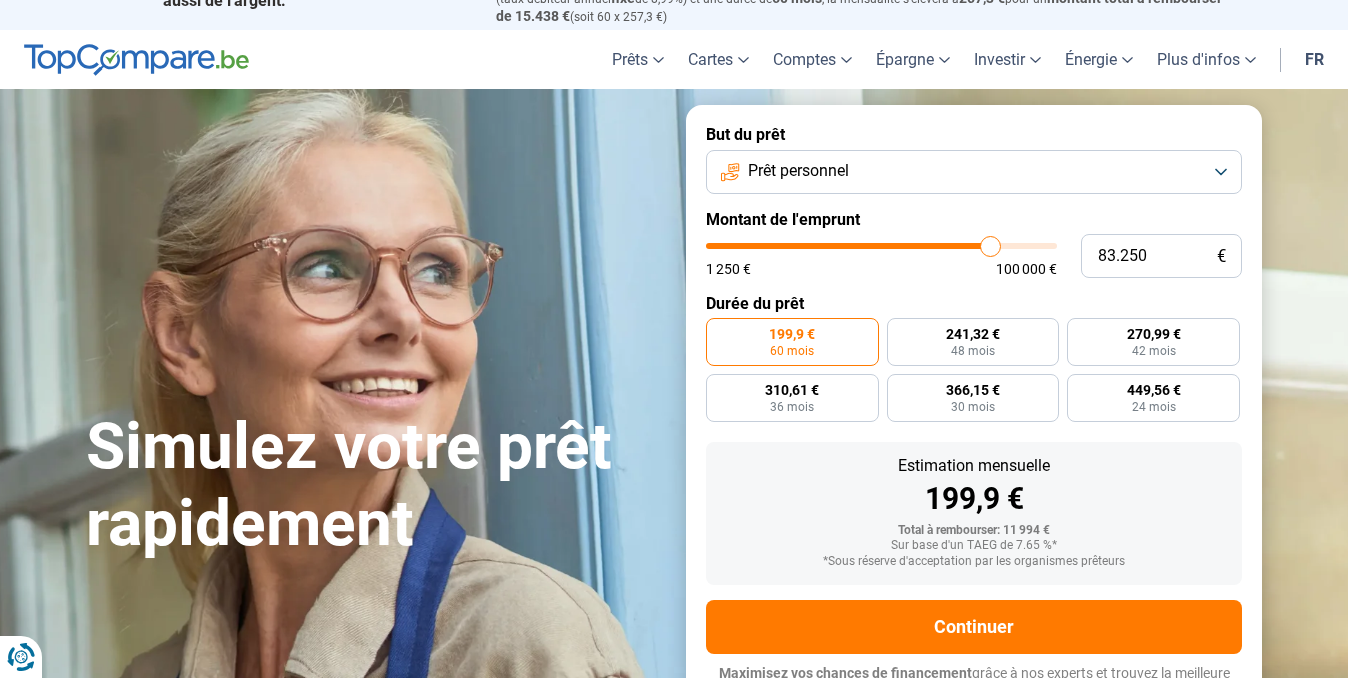 type on "85.750" 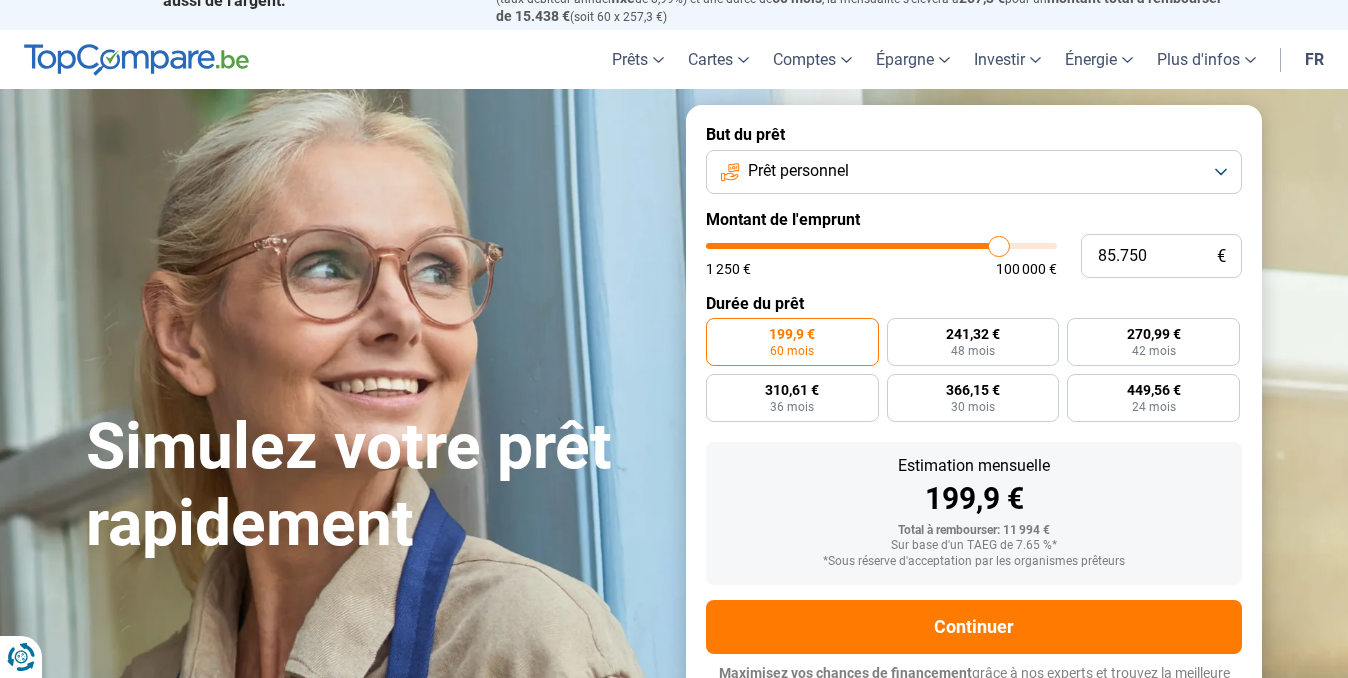 type on "89.250" 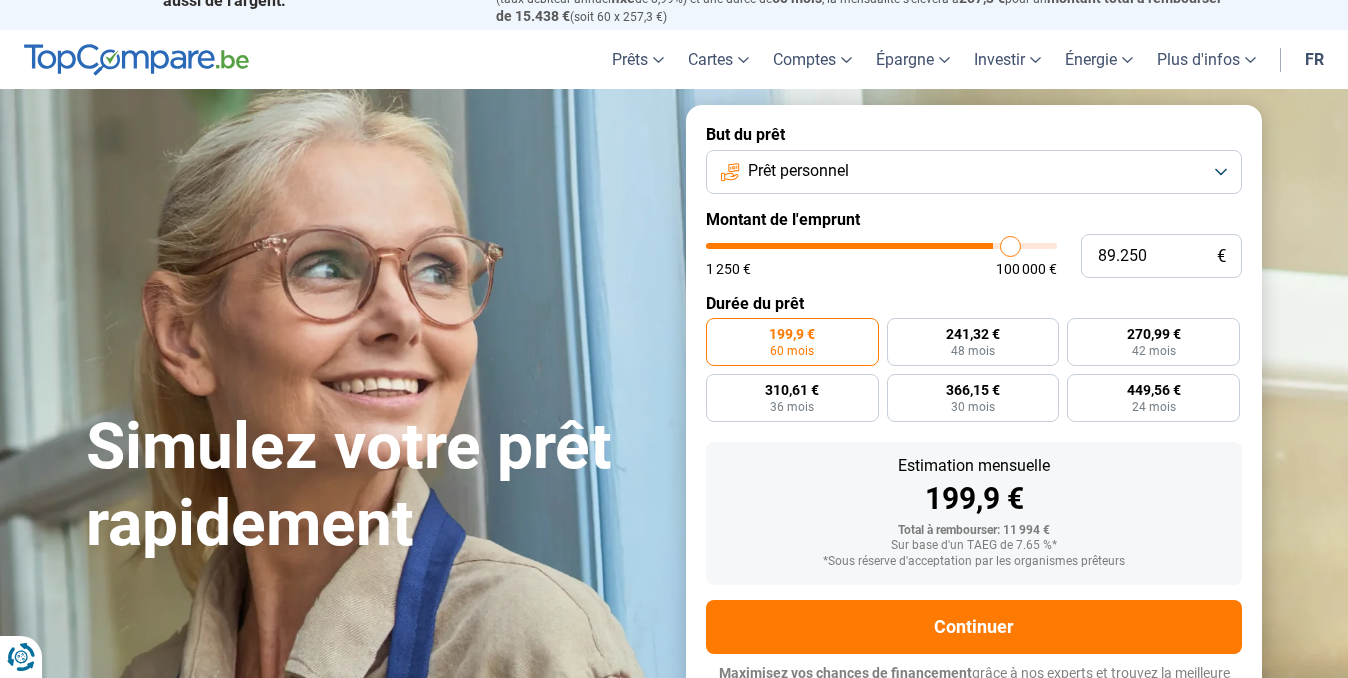 type on "92.000" 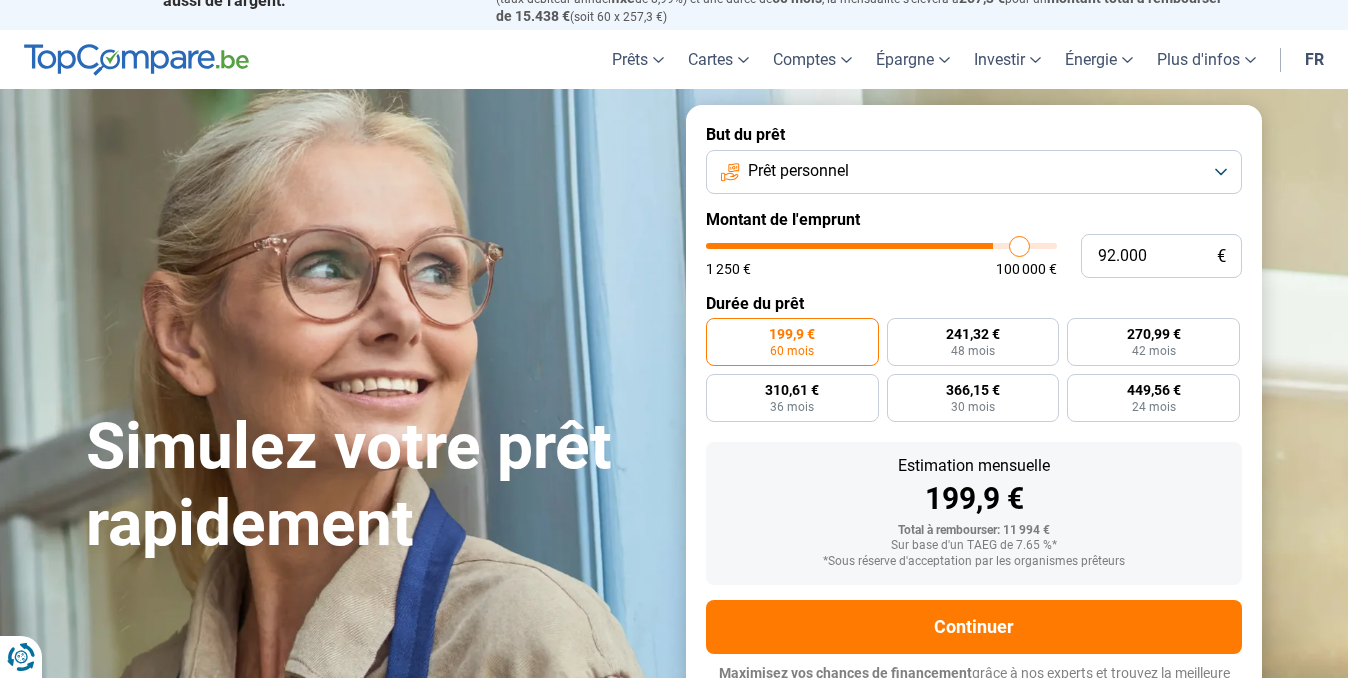 type on "95.000" 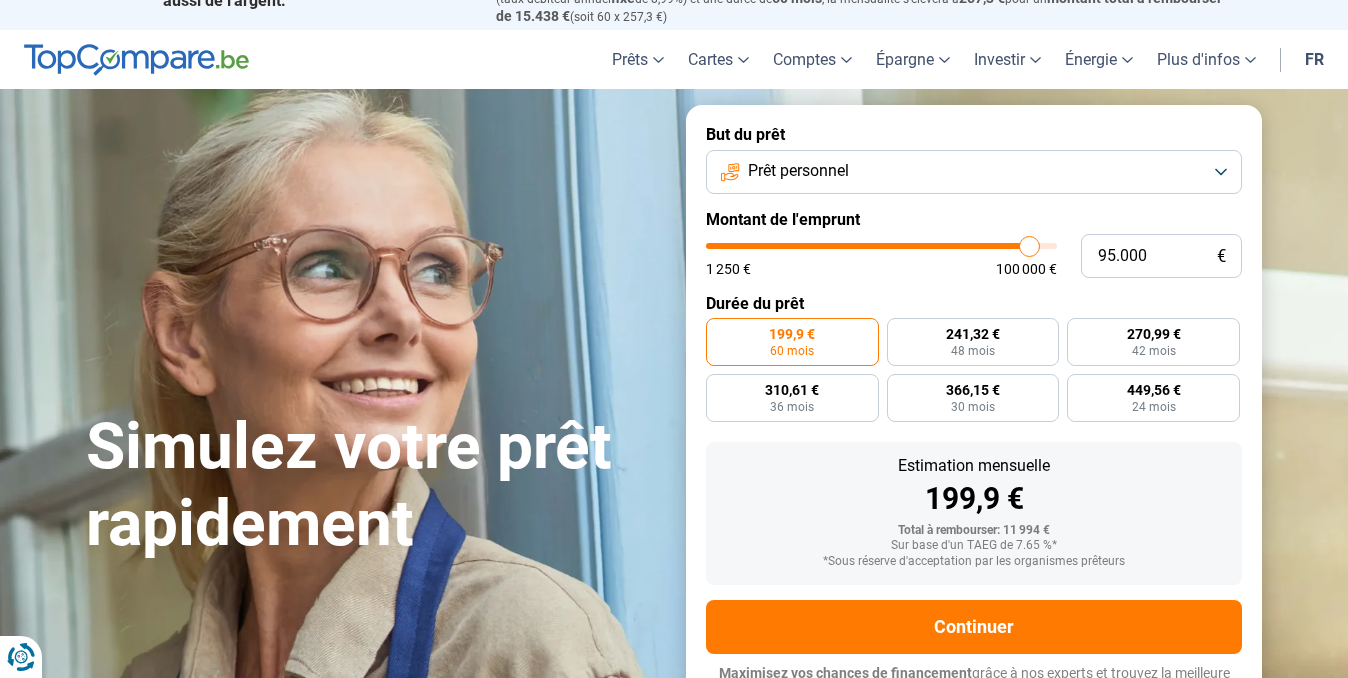 type on "98.500" 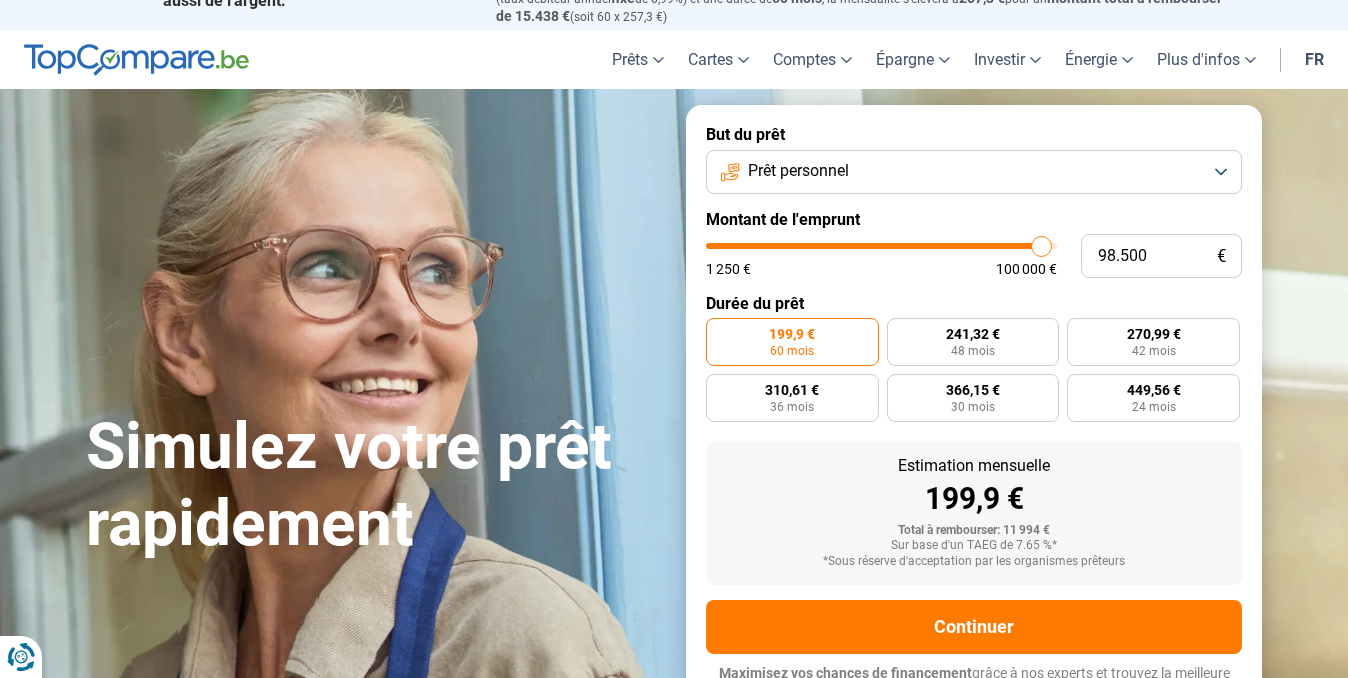 type on "100.000" 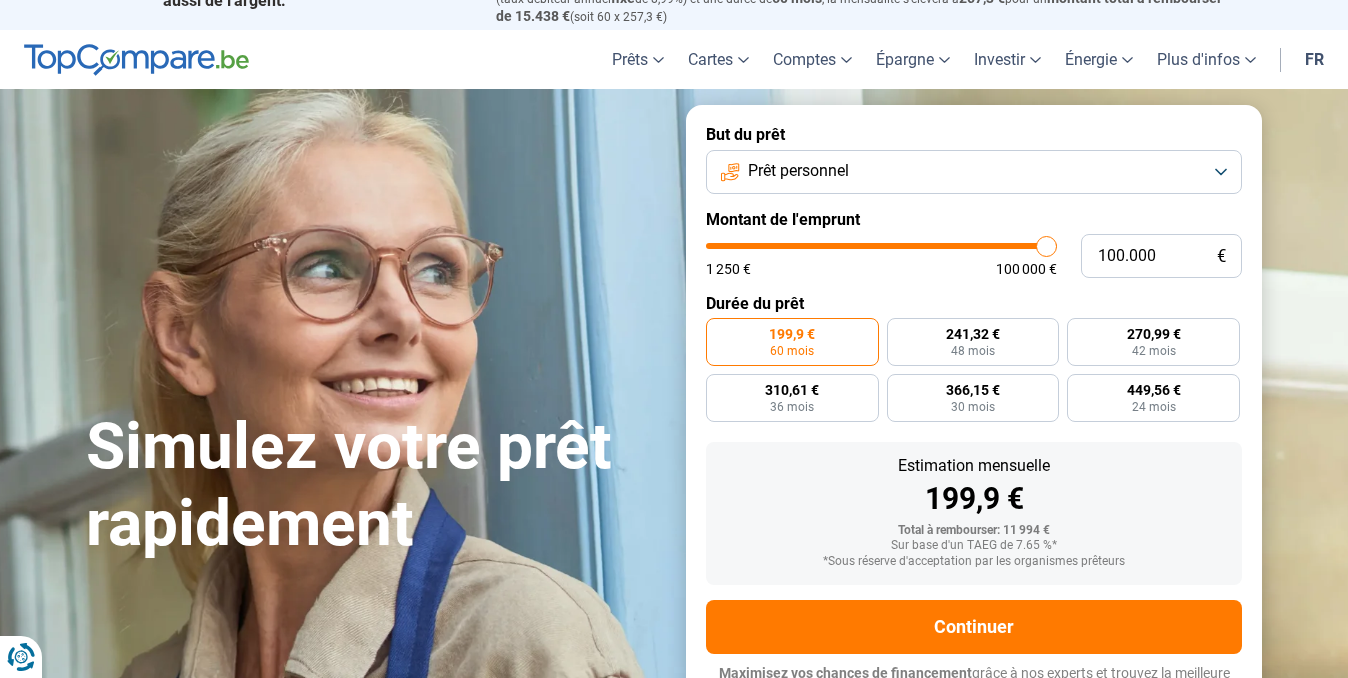 drag, startPoint x: 742, startPoint y: 246, endPoint x: 1105, endPoint y: 276, distance: 364.23755 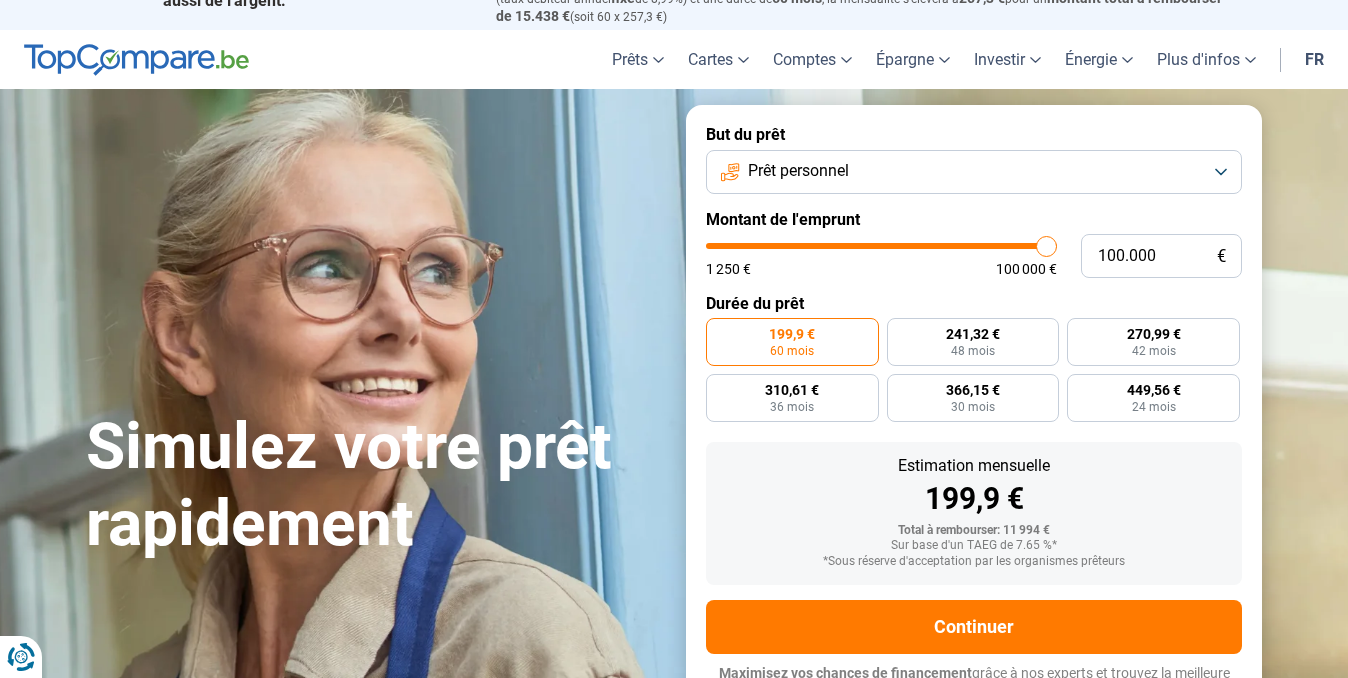 type on "100000" 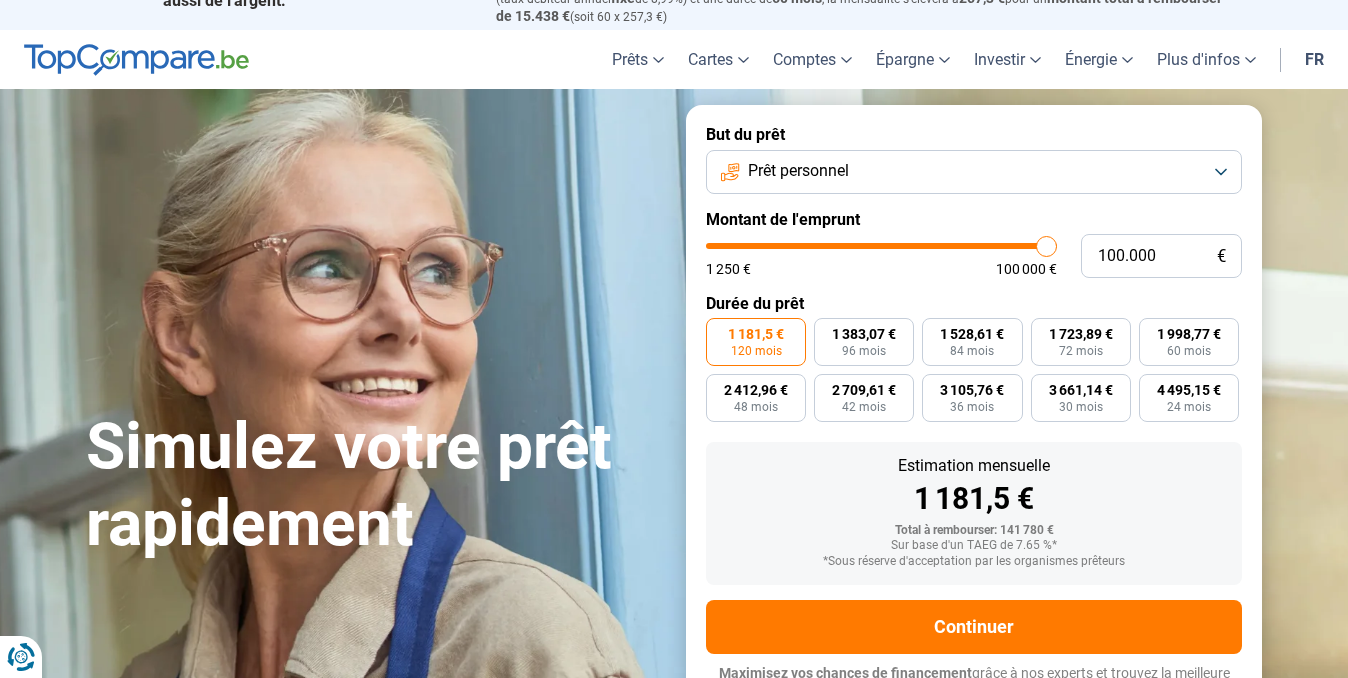 scroll, scrollTop: 52, scrollLeft: 0, axis: vertical 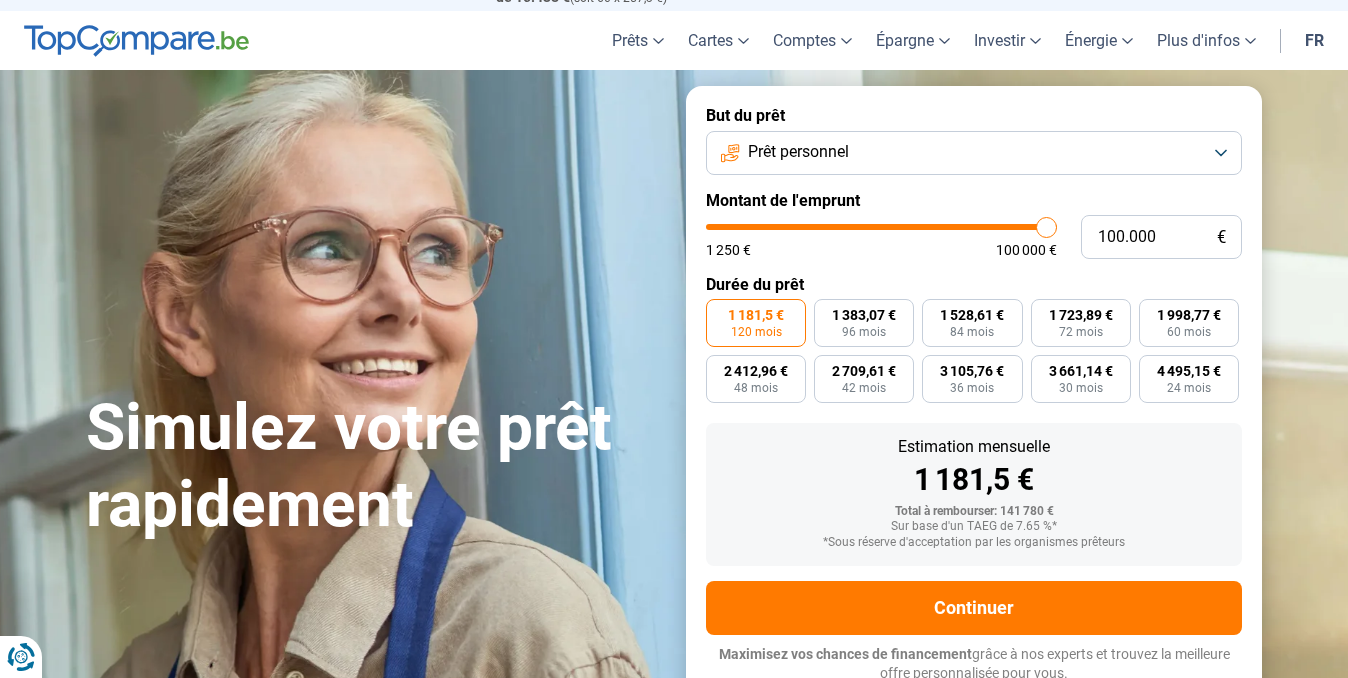click on "Prêt personnel" at bounding box center (974, 153) 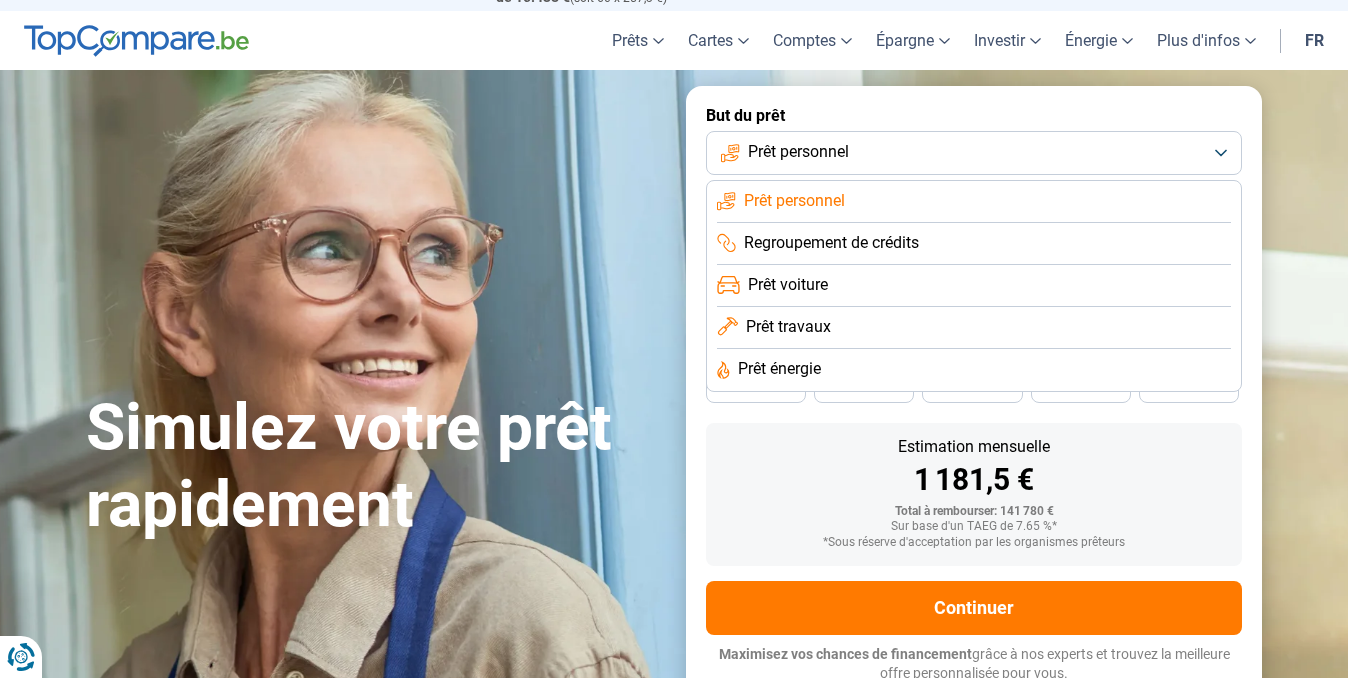 click on "Simulez votre prêt rapidement Simulez votre prêt rapidement But du prêt Prêt personnel Prêt personnel Regroupement de crédits Prêt voiture Prêt travaux Prêt énergie Montant de l'emprunt 100.000 € 1 250 € 100 000 € Durée du prêt 1 181,5 € 120 mois 1 383,07 € 96 mois 1 528,61 € 84 mois 1 723,89 € 72 mois 1 998,77 € 60 mois 2 412,96 € 48 mois 2 709,61 € 42 mois 3 105,76 € 36 mois 3 661,14 € 30 mois 4 495,15 € 24 mois Estimation mensuelle 1 181,5 € Total à rembourser: 141 780 € Sur base d'un TAEG de 7.65 %* *Sous réserve d'acceptation par les organismes prêteurs Continuer Maximisez vos chances de financement  grâce à nos experts et trouvez la meilleure offre personnalisée pour vous. 100.000+ simulations mensuelles réussies Maximisez vos chances de financement grâce à nos experts  Trouvez la meilleure offre personnalisée" at bounding box center (674, 394) 